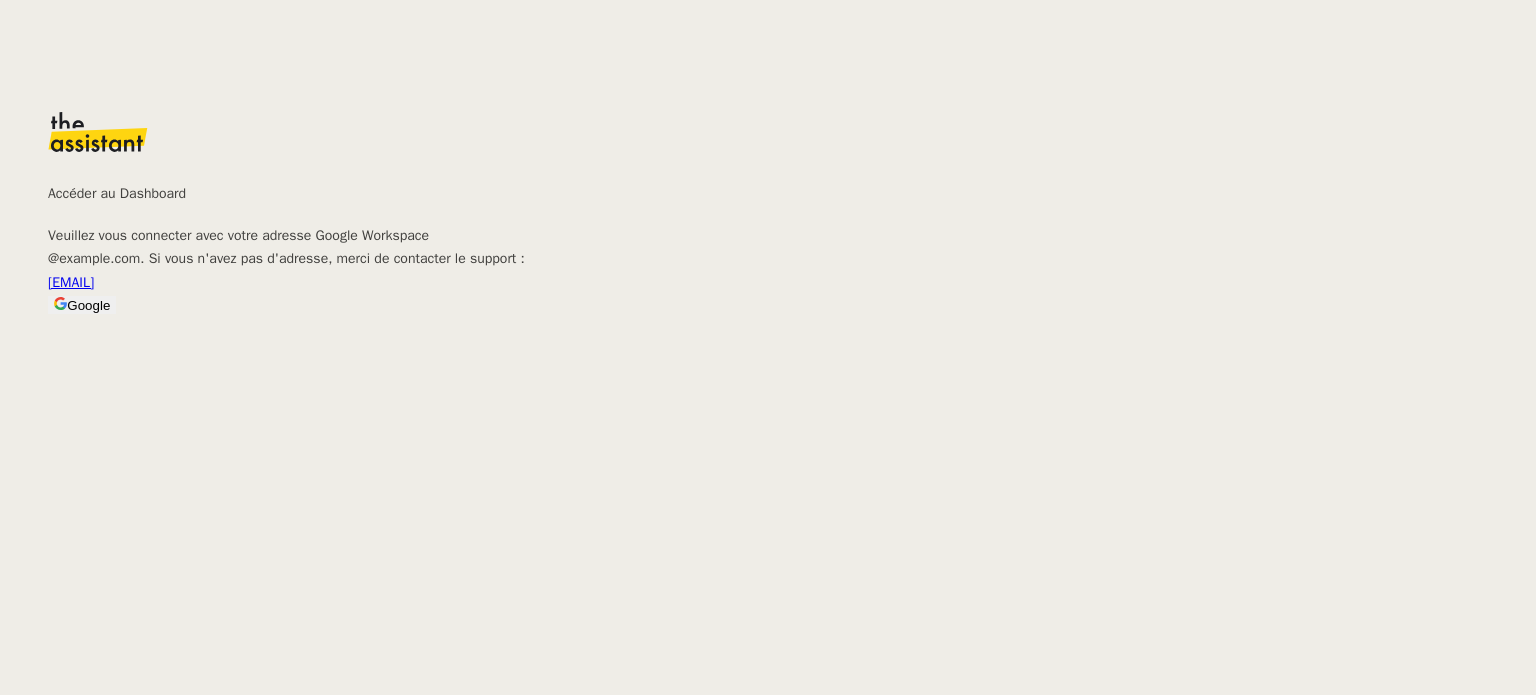 scroll, scrollTop: 0, scrollLeft: 0, axis: both 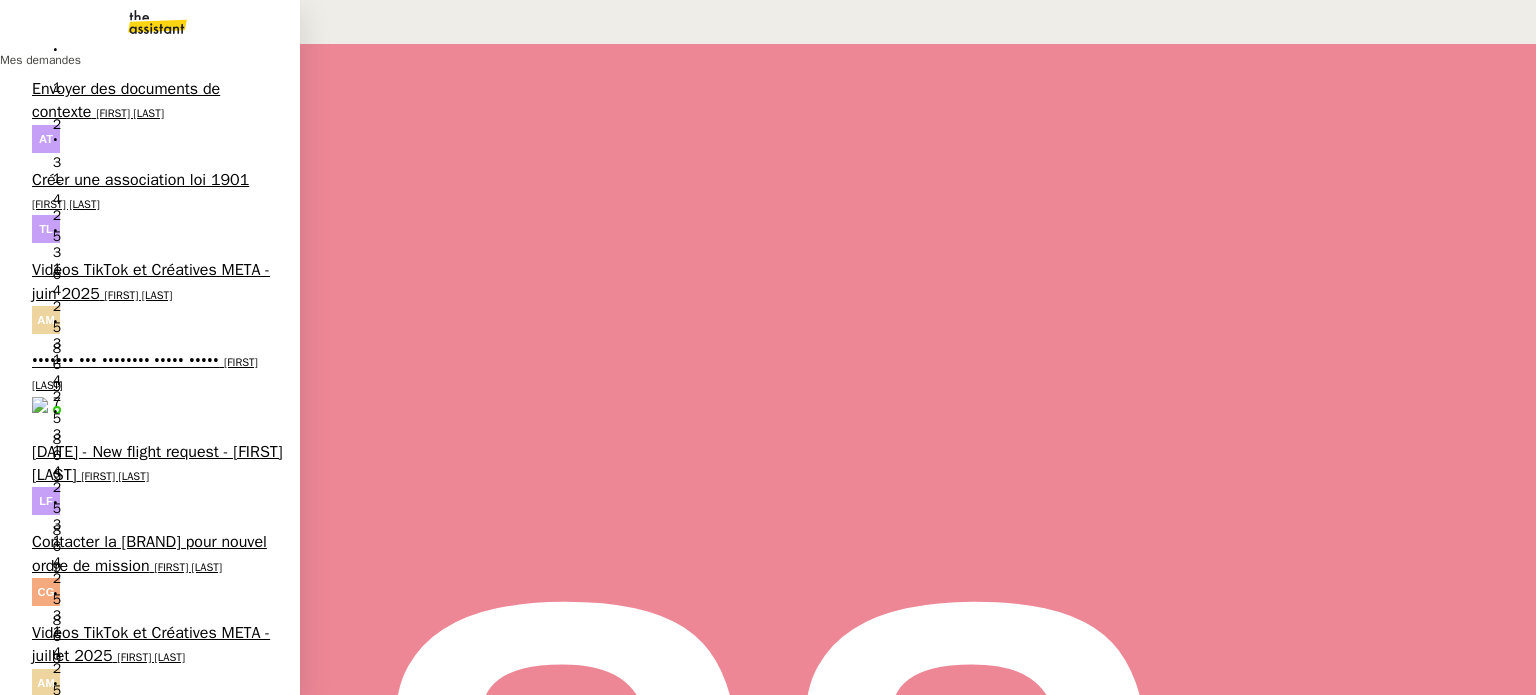 click on "Vidéos TikTok et Créatives META  - juin 2025" at bounding box center (151, 281) 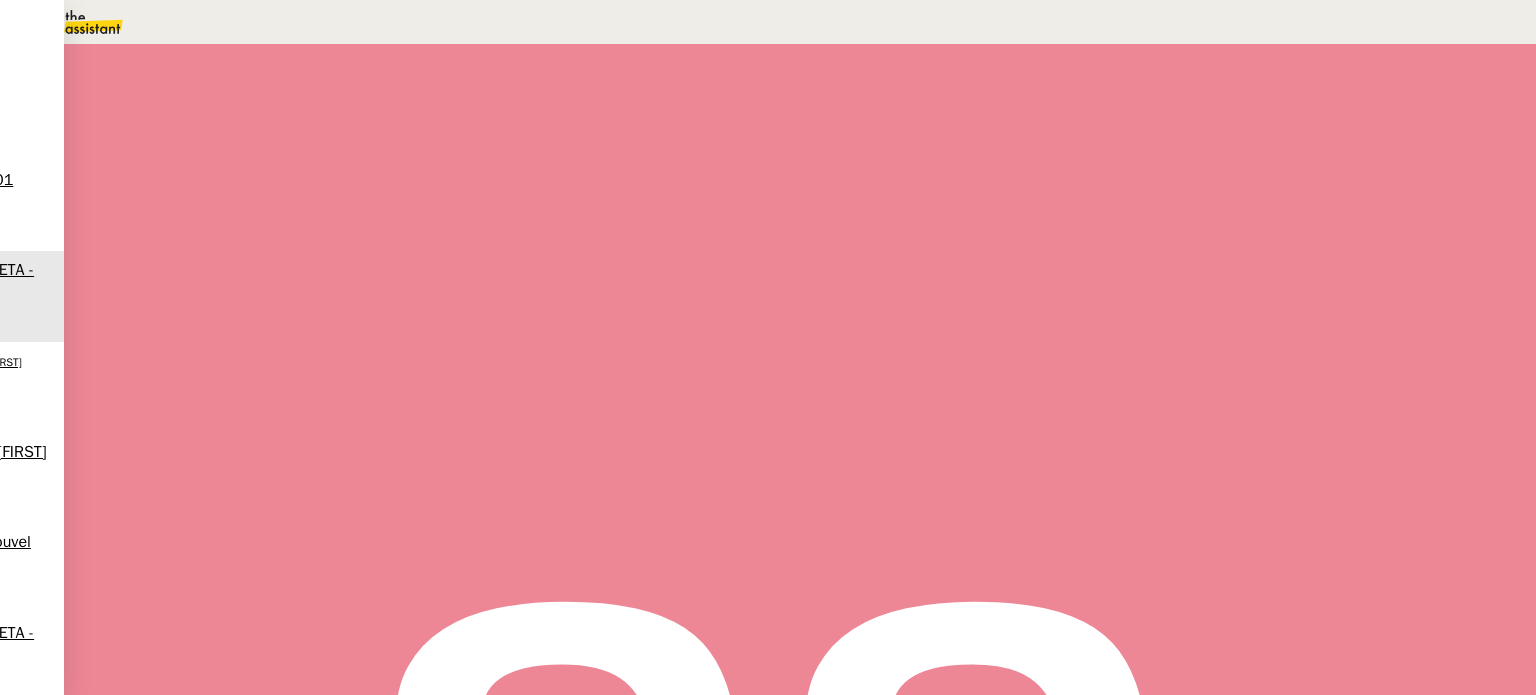 scroll, scrollTop: 300, scrollLeft: 0, axis: vertical 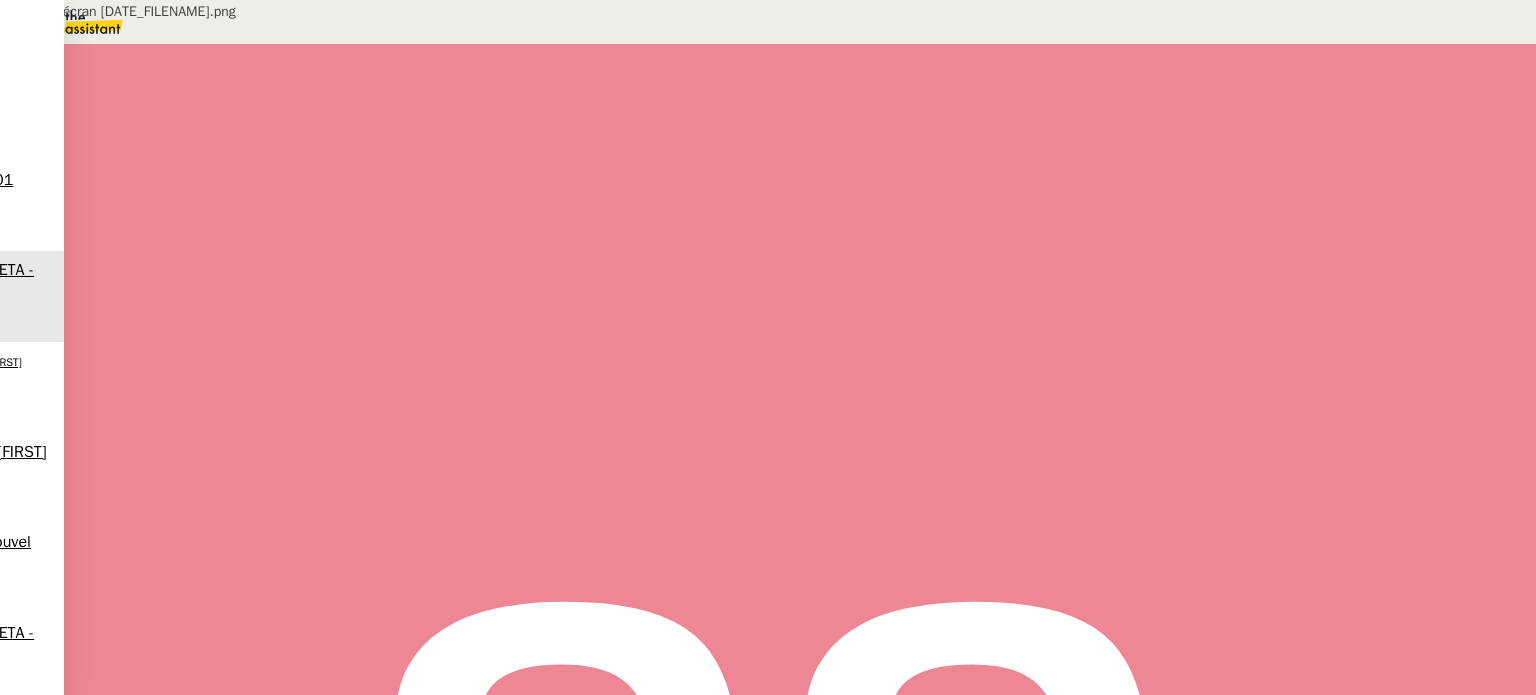 click on "Capture d’écran [DATE_FILENAME].png" at bounding box center [689, 334] 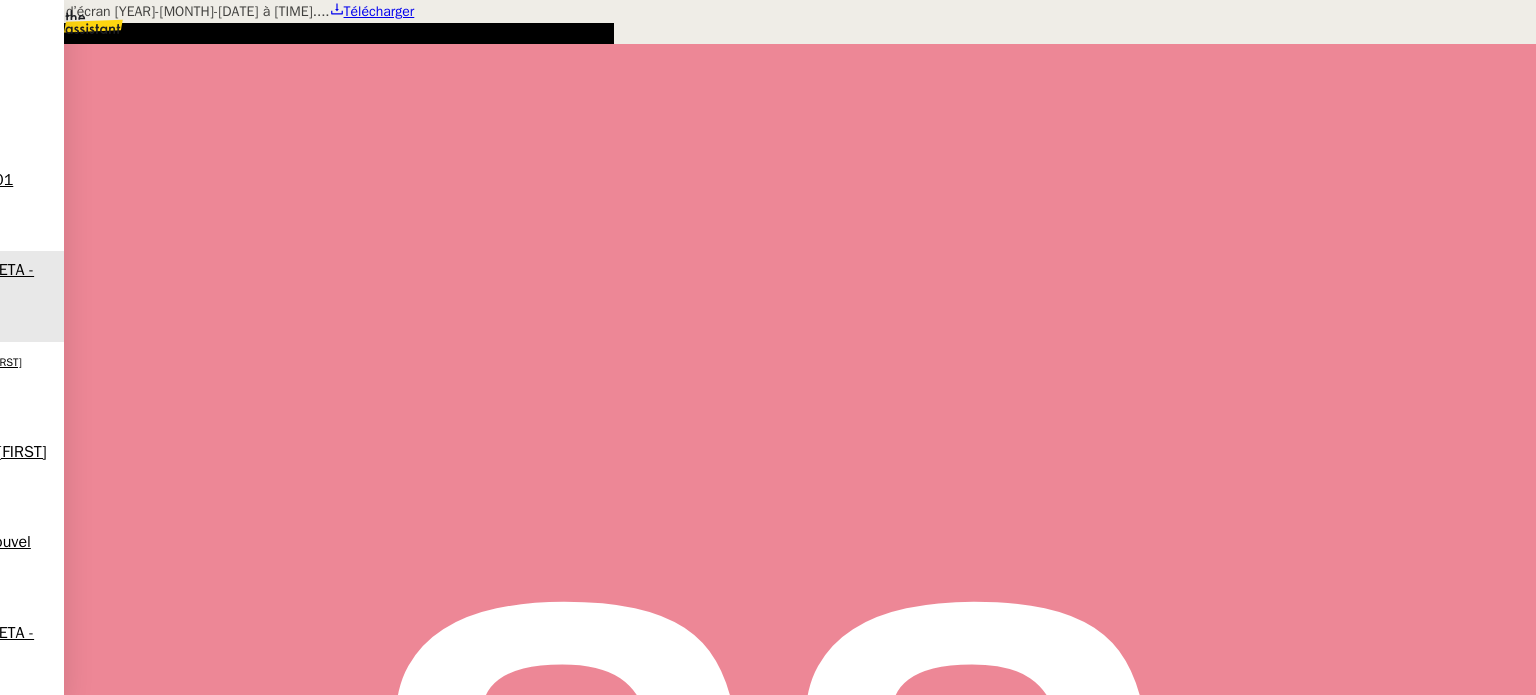 click at bounding box center [768, 0] 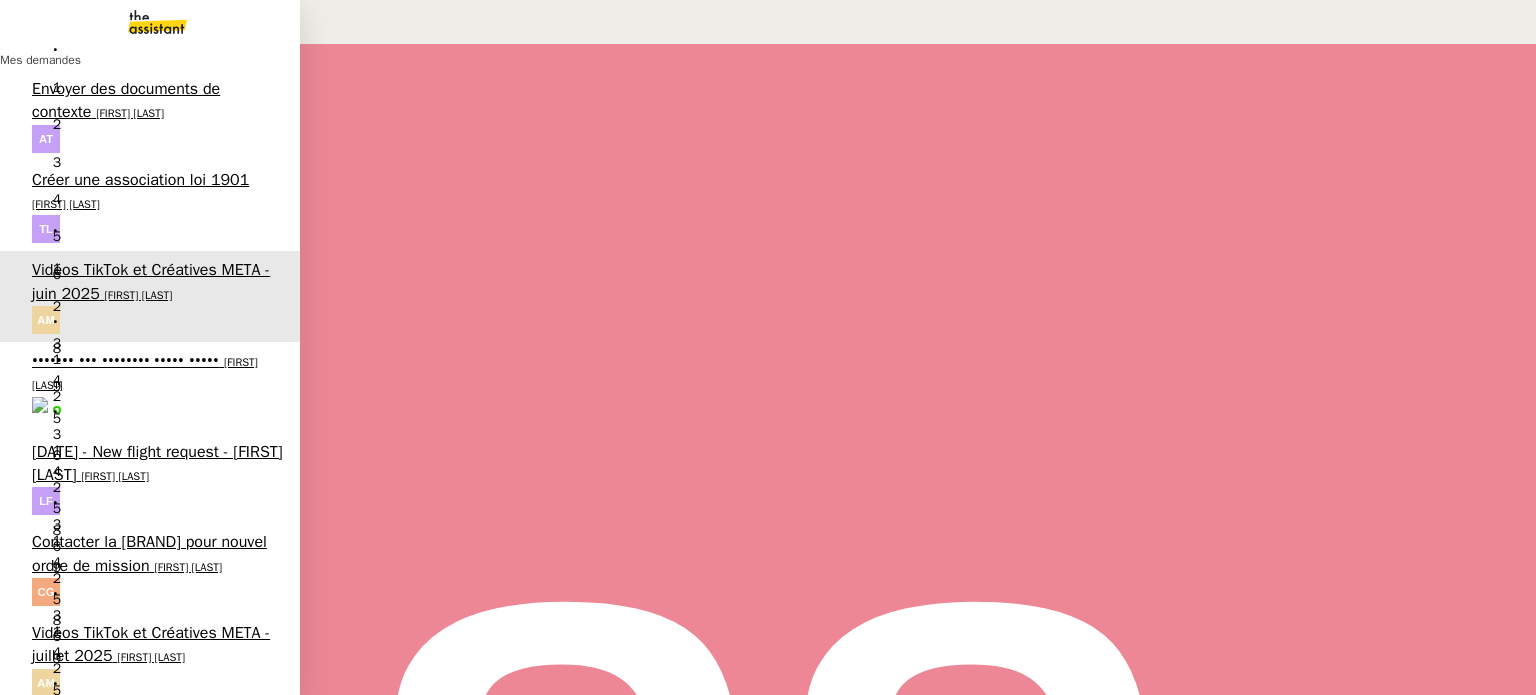 click on "[DATE] - New flight request - [FIRST] [LAST]" at bounding box center [157, 463] 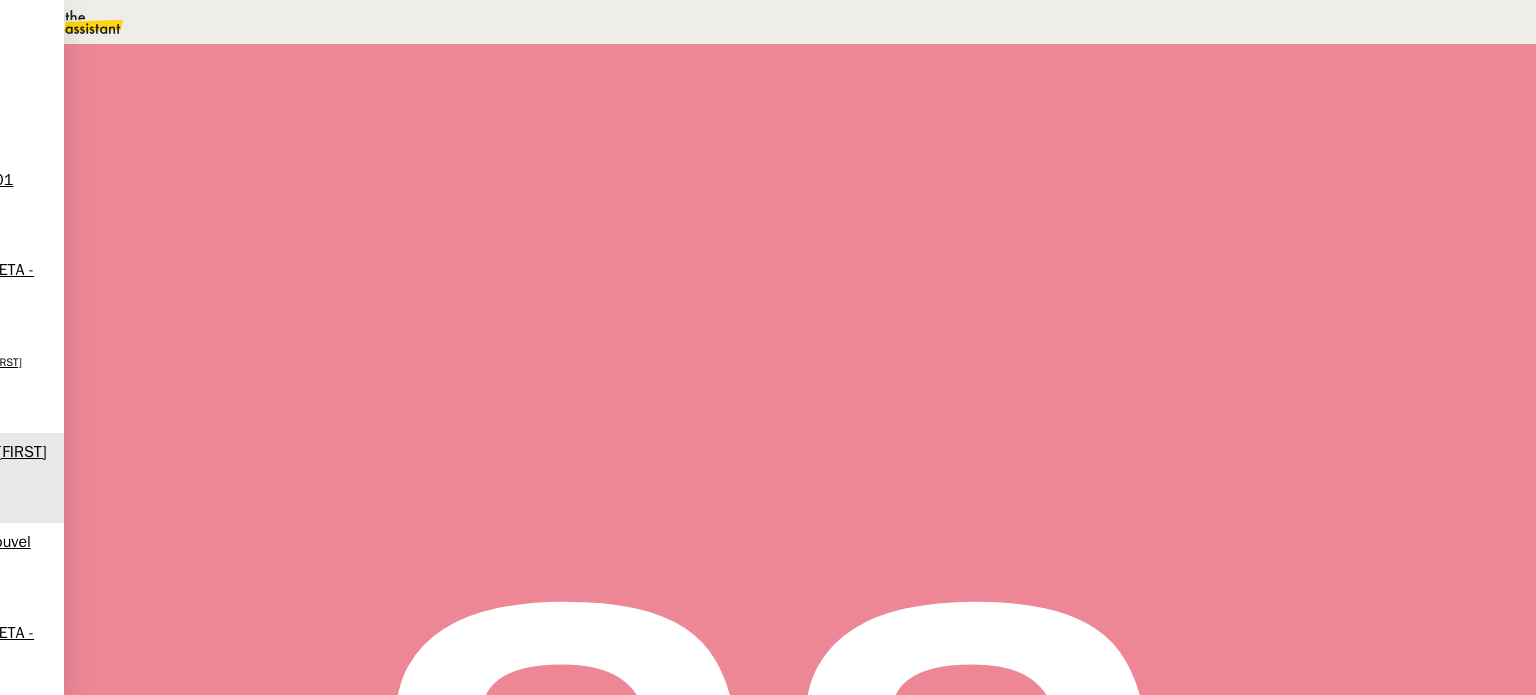 scroll, scrollTop: 600, scrollLeft: 0, axis: vertical 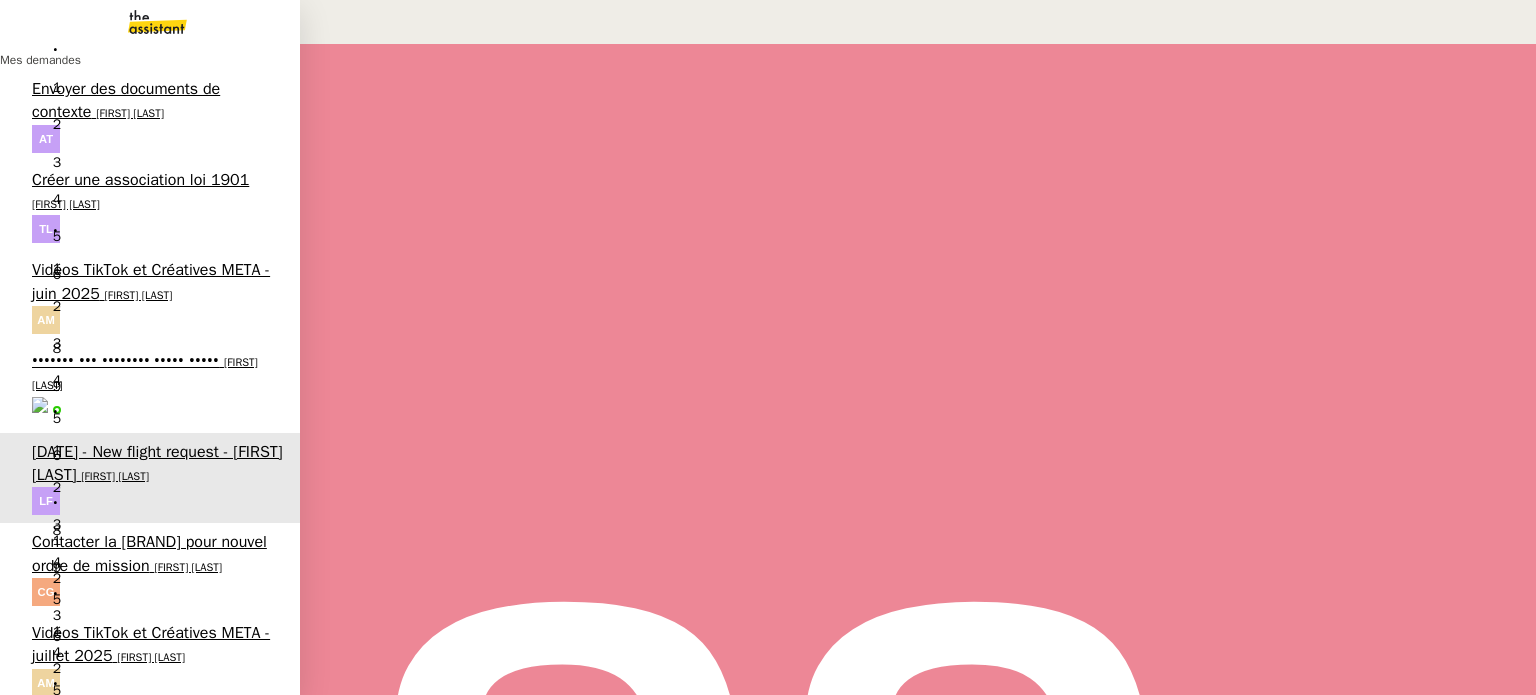 click on "Créer une association loi 1901" at bounding box center (140, 180) 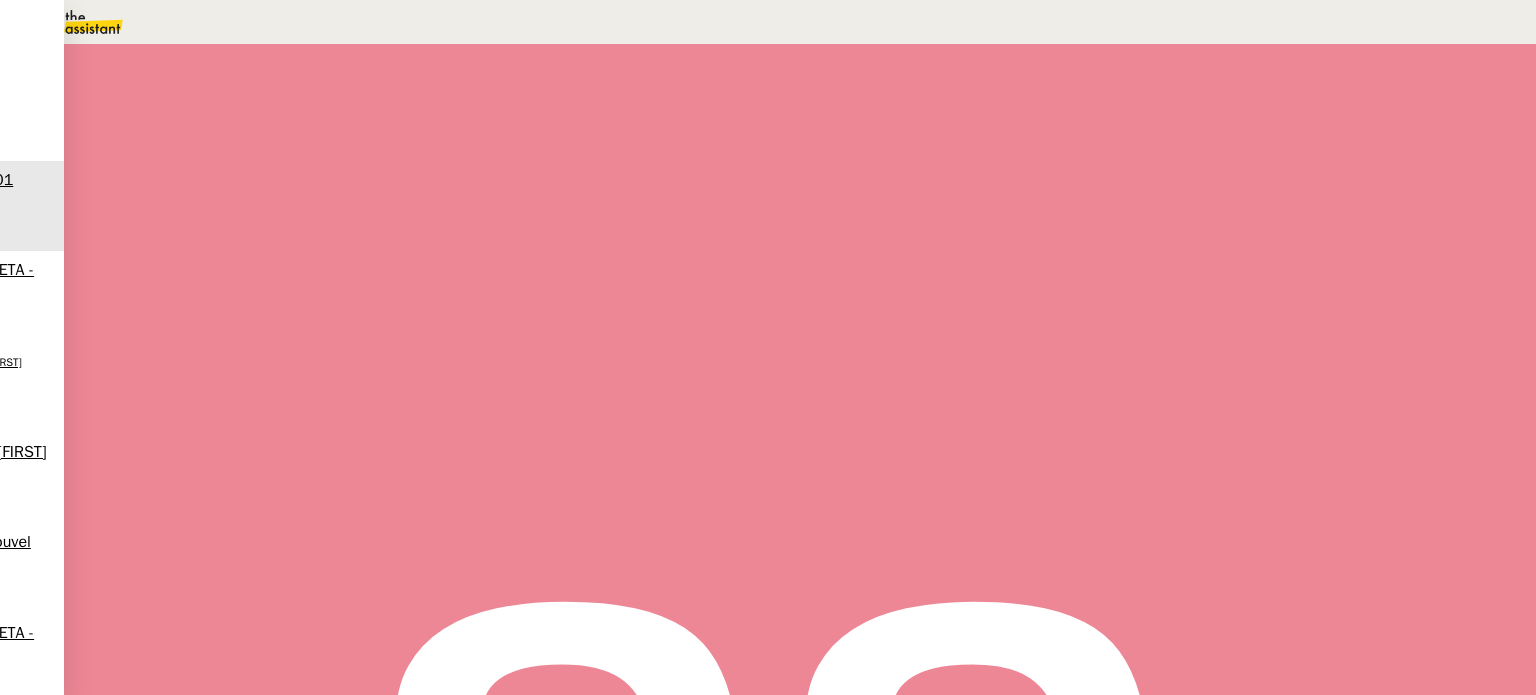 scroll, scrollTop: 500, scrollLeft: 0, axis: vertical 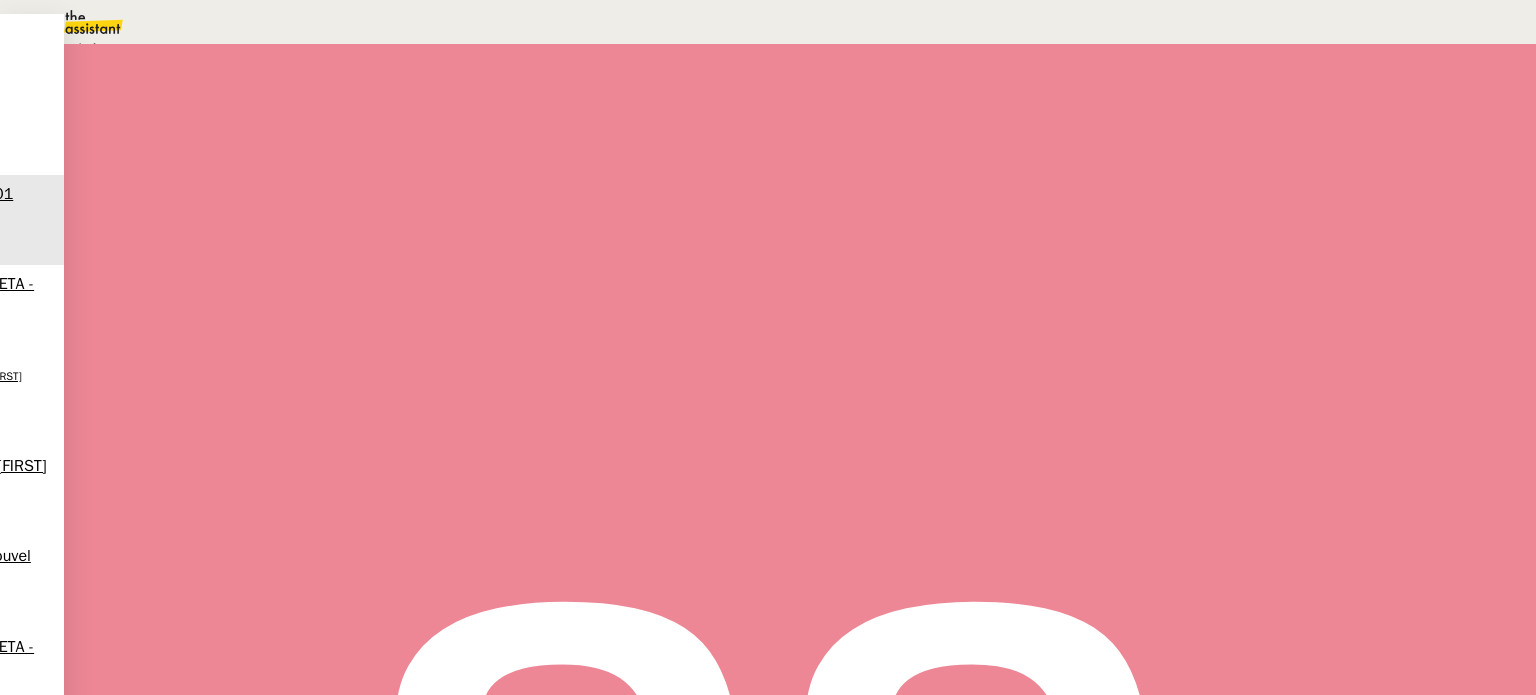 click on "Statut" at bounding box center (800, 113) 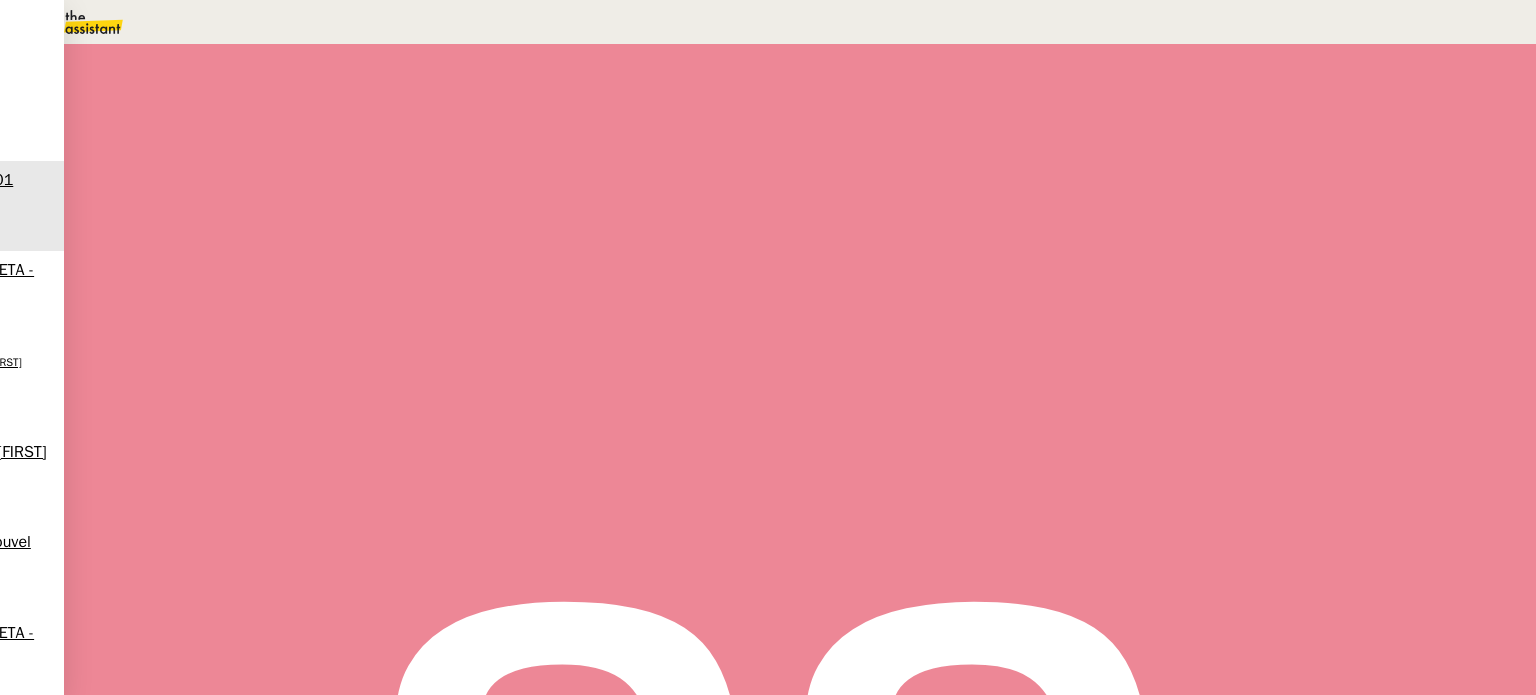 click on "4" at bounding box center (1245, 273) 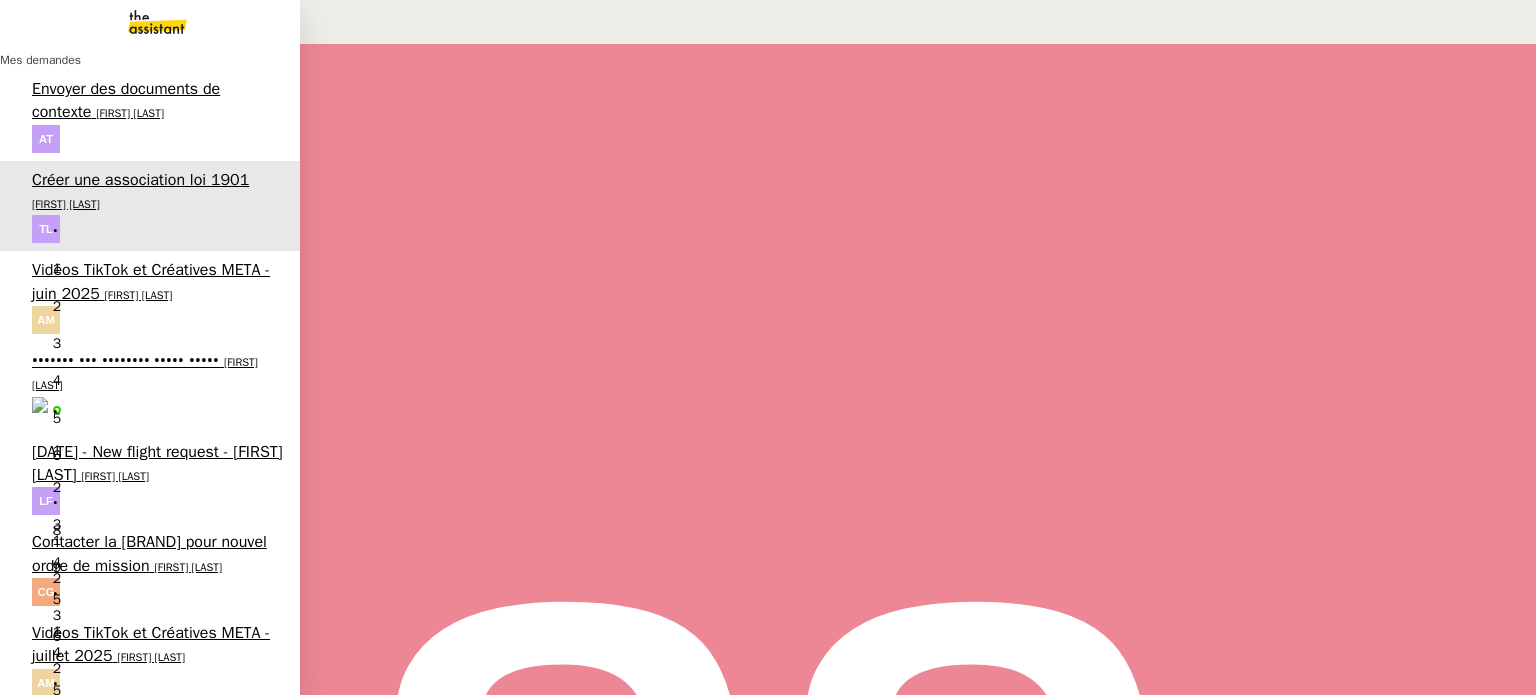 scroll, scrollTop: 523, scrollLeft: 0, axis: vertical 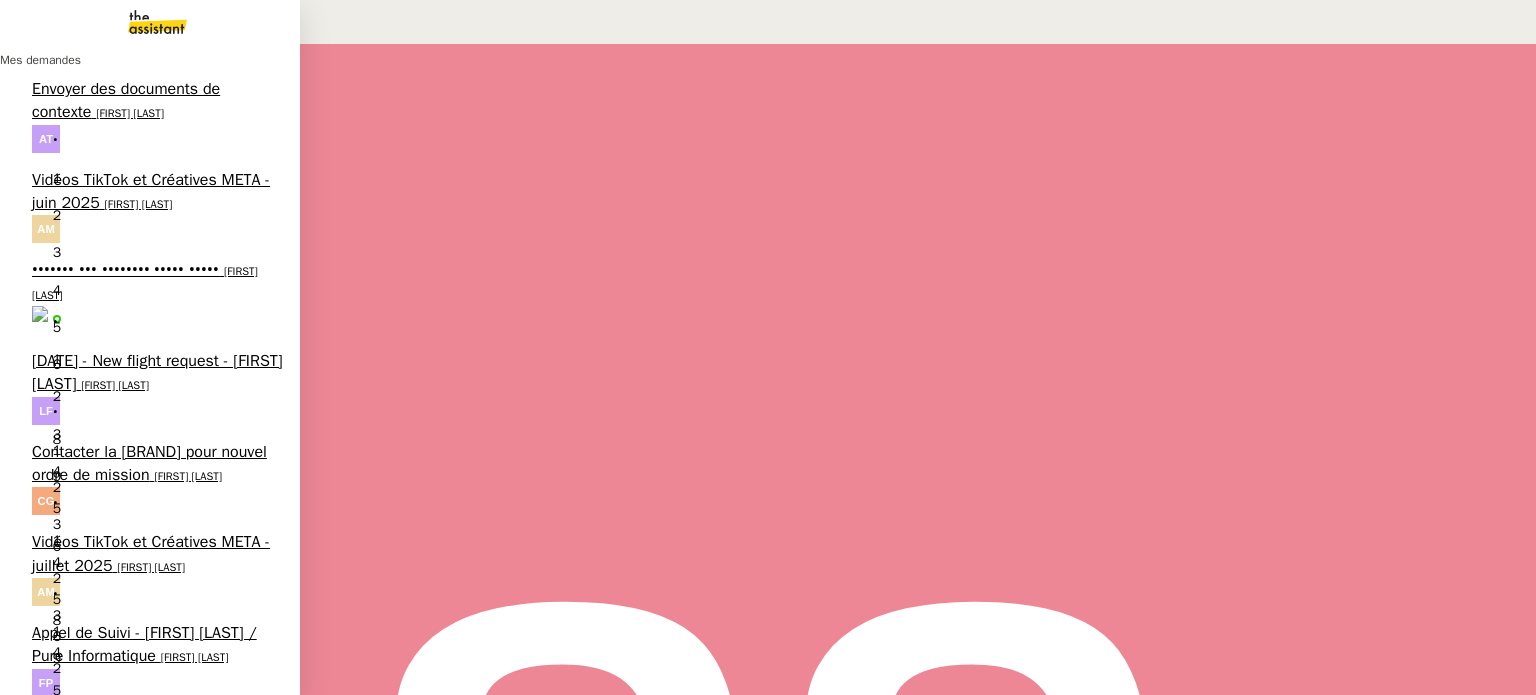 click on "Envoyer des documents de contexte" at bounding box center (126, 100) 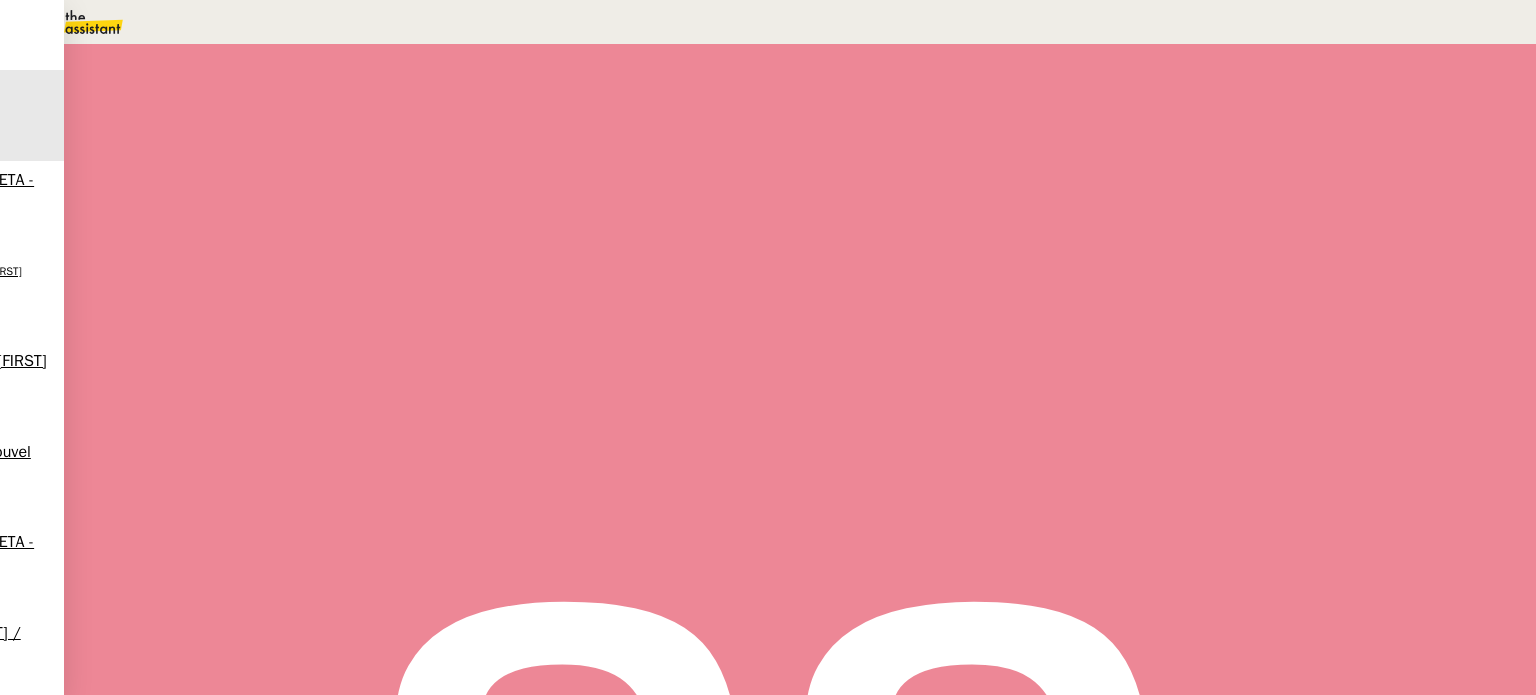 scroll, scrollTop: 123, scrollLeft: 0, axis: vertical 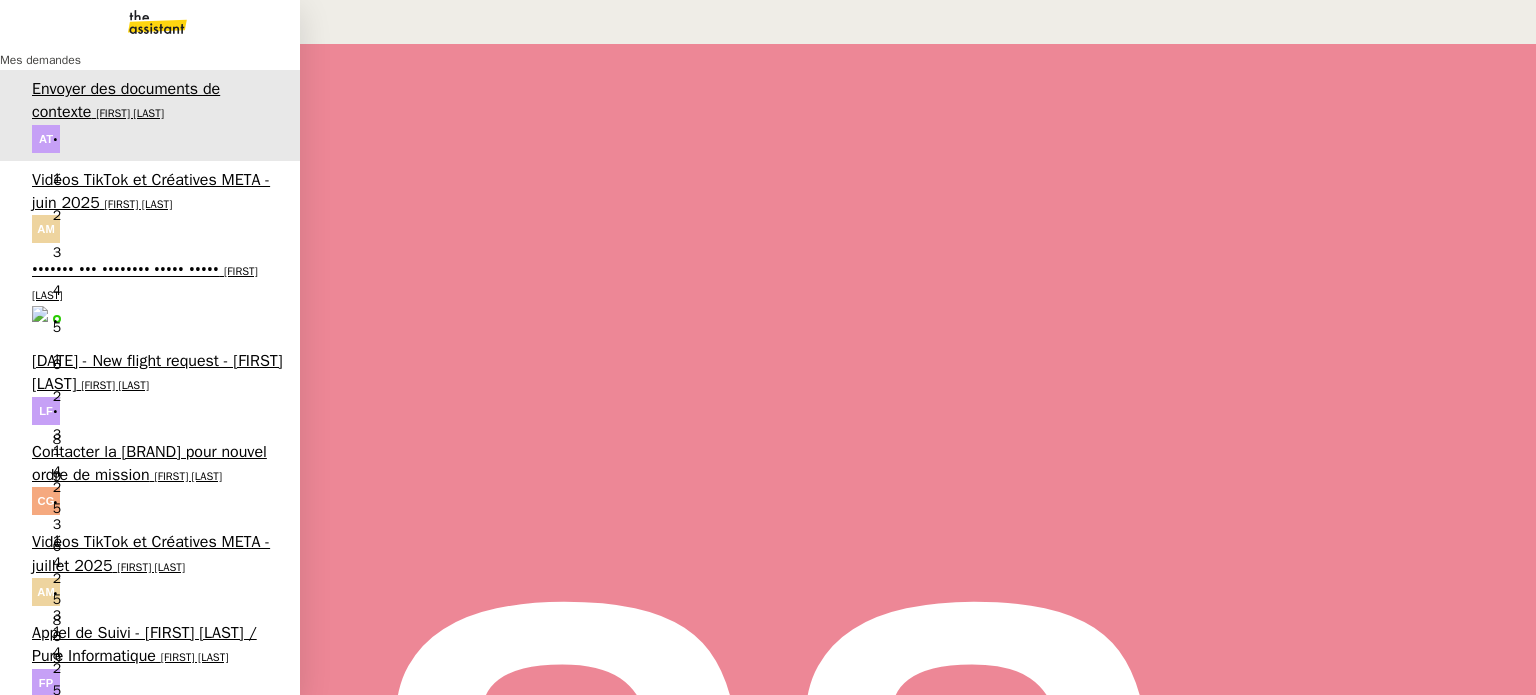 click on "Colospan <> Agile Capital Markets" at bounding box center [153, 724] 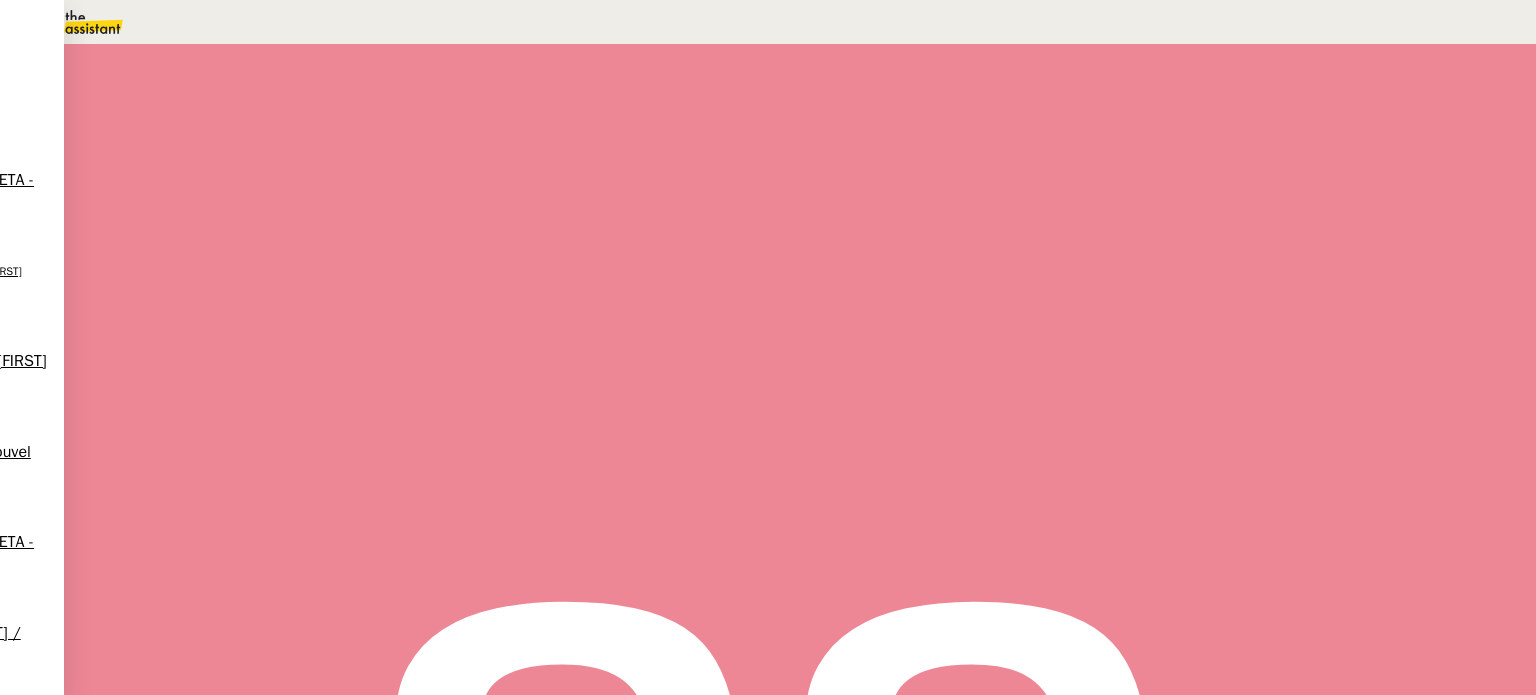 scroll, scrollTop: 923, scrollLeft: 0, axis: vertical 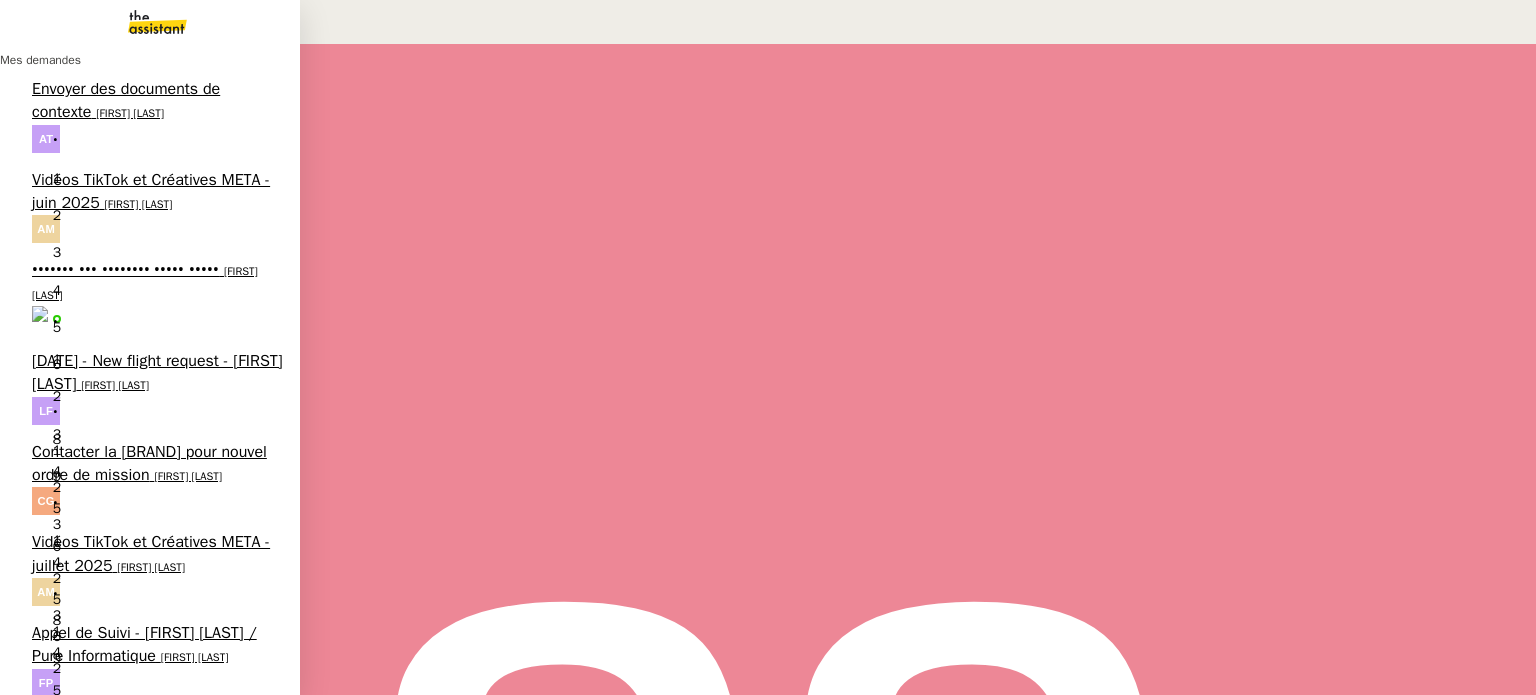 click on "Trouver une nouvelle table basse    [FIRST]  [LAST]     0   1   2   3   4   5   6   7   8   9" at bounding box center (150, 296) 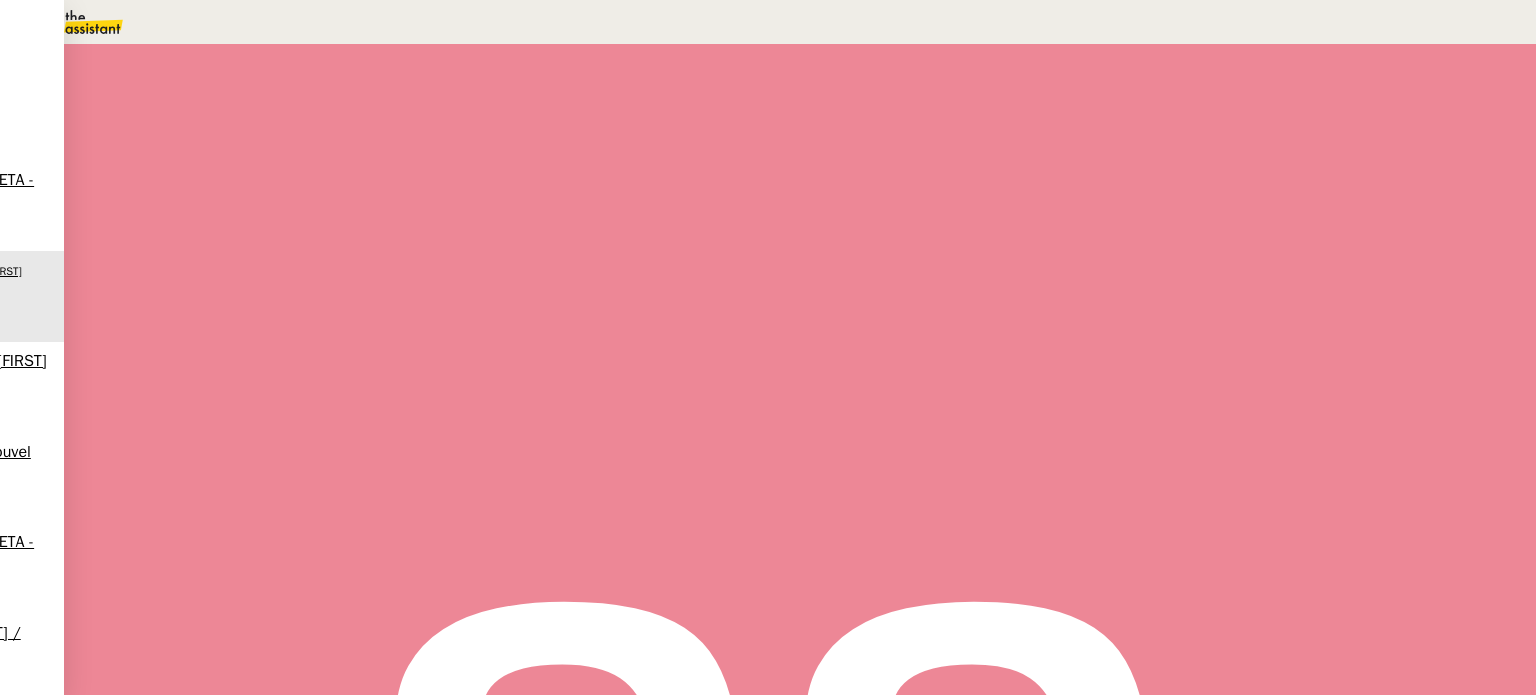 scroll, scrollTop: 240, scrollLeft: 0, axis: vertical 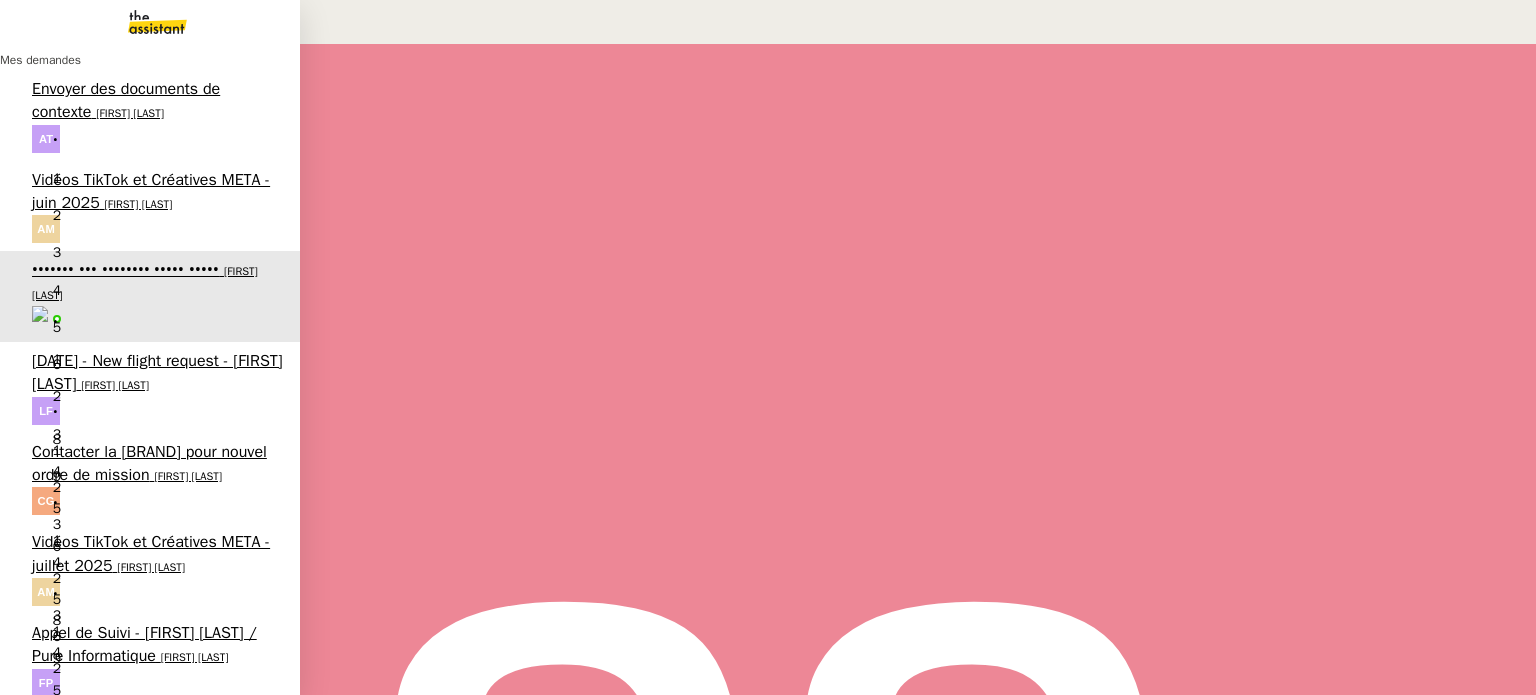 click on "[FIRST] [LAST]" at bounding box center [115, 385] 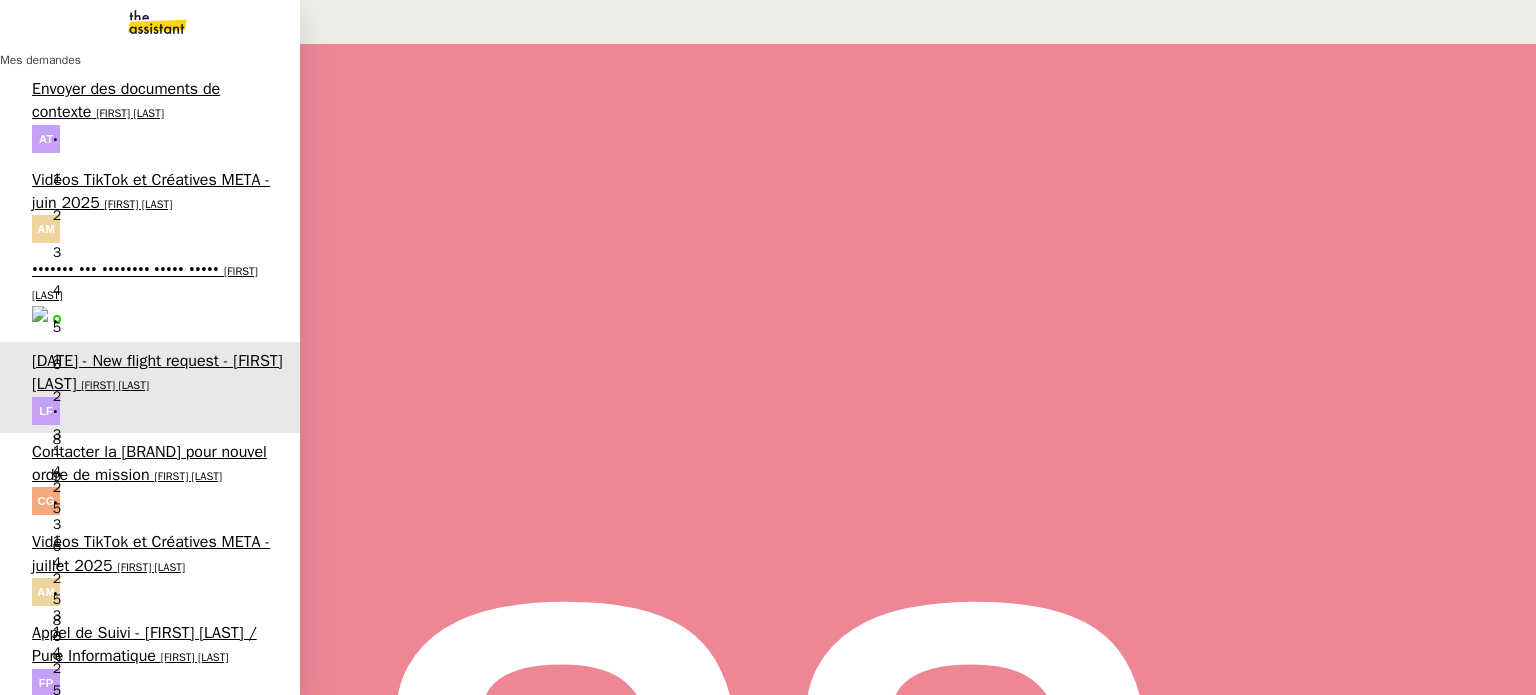 click on "Contacter la [BRAND] pour nouvel ordre de mission" at bounding box center [149, 463] 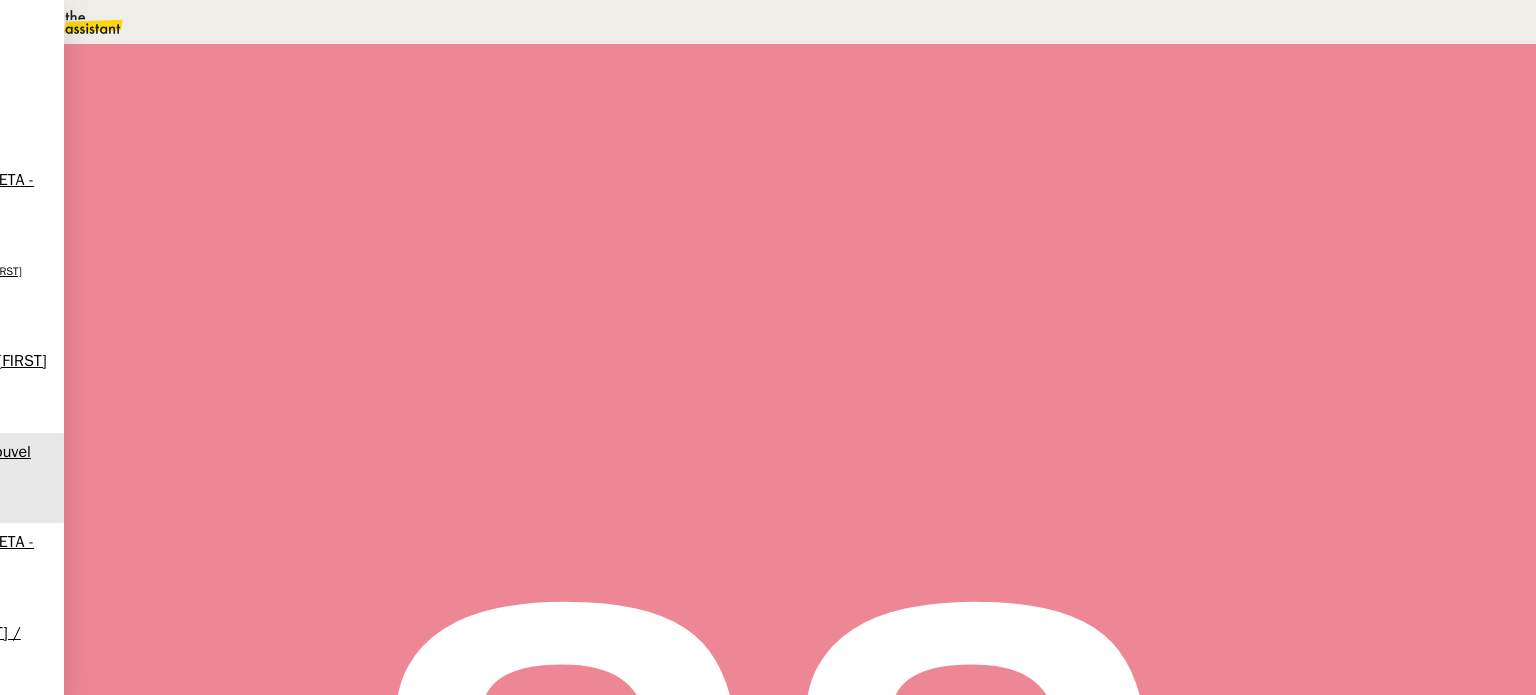 scroll, scrollTop: 0, scrollLeft: 0, axis: both 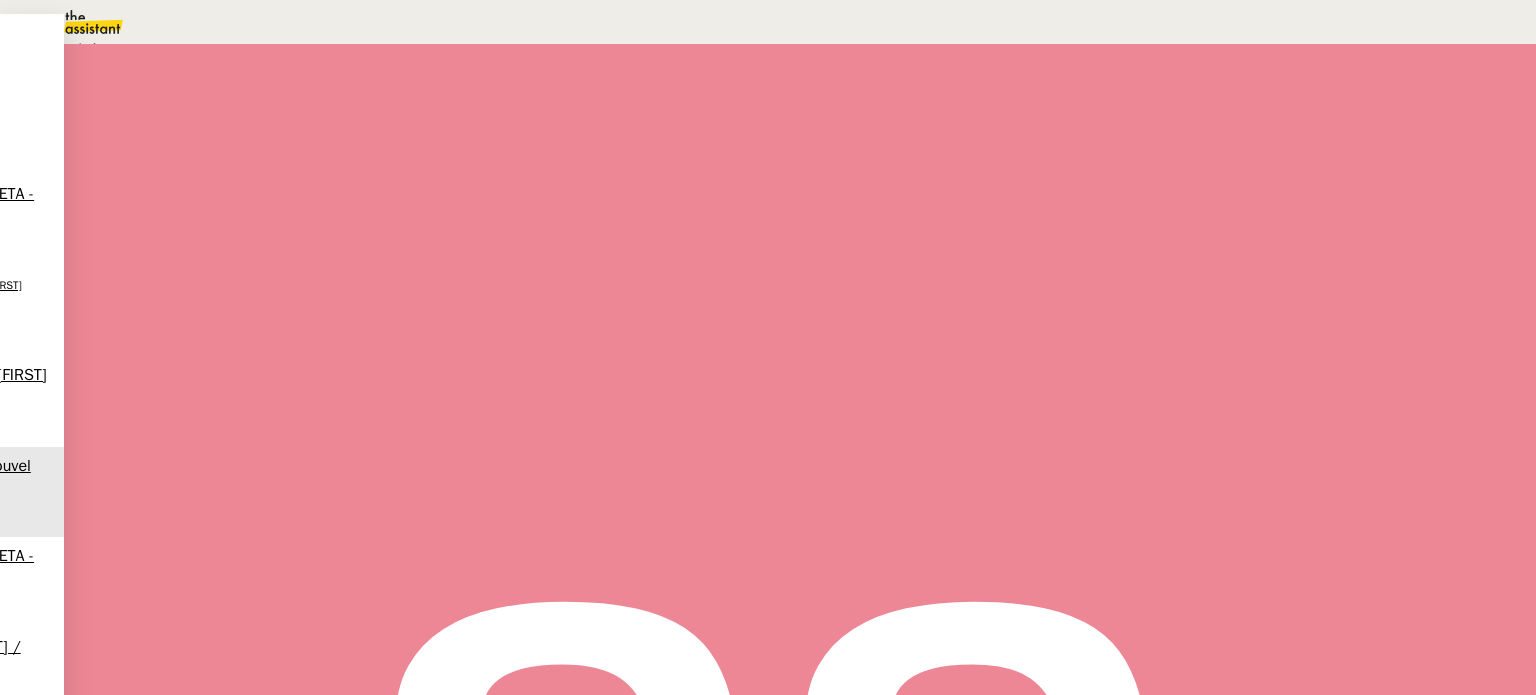 click on "En attente En attente d'une réponse d'un client, d'un contact ou d'un tiers." at bounding box center (345, 84) 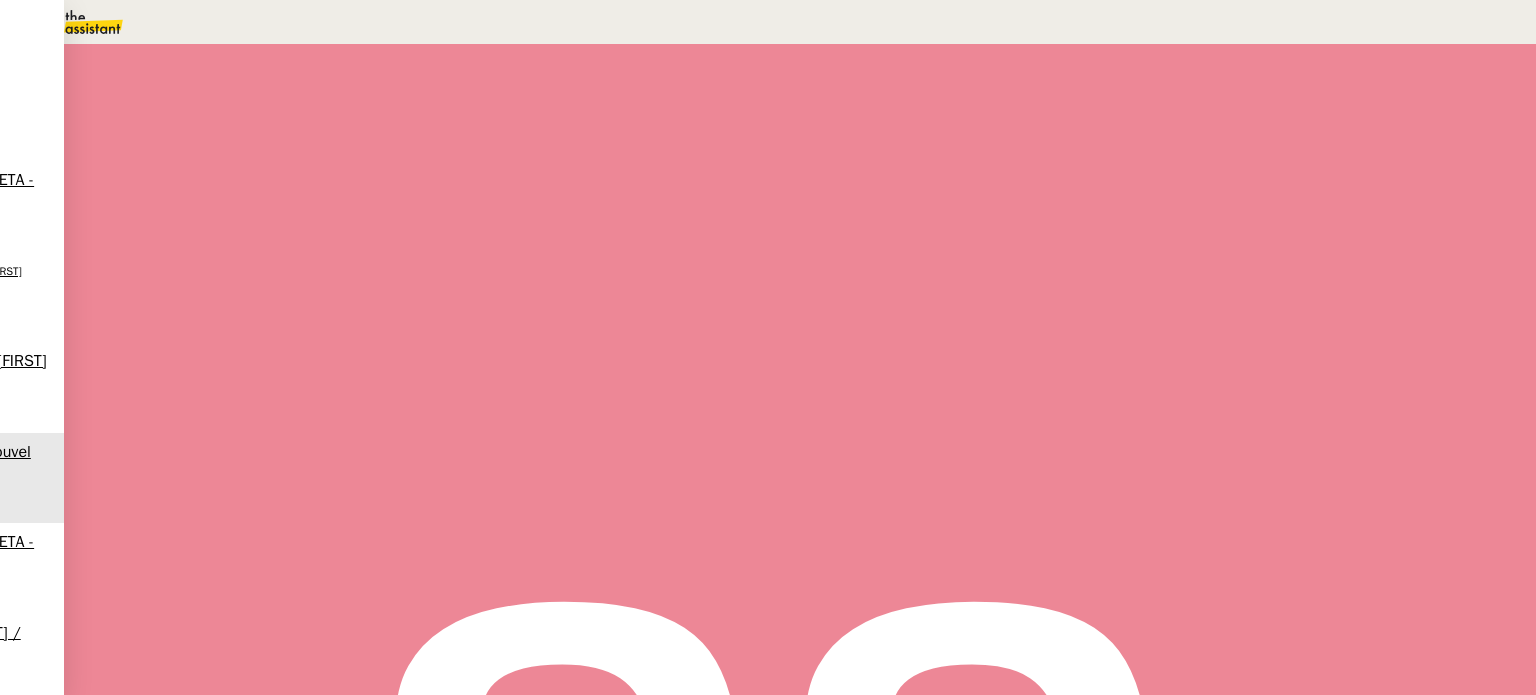 click on "3" at bounding box center [1141, 273] 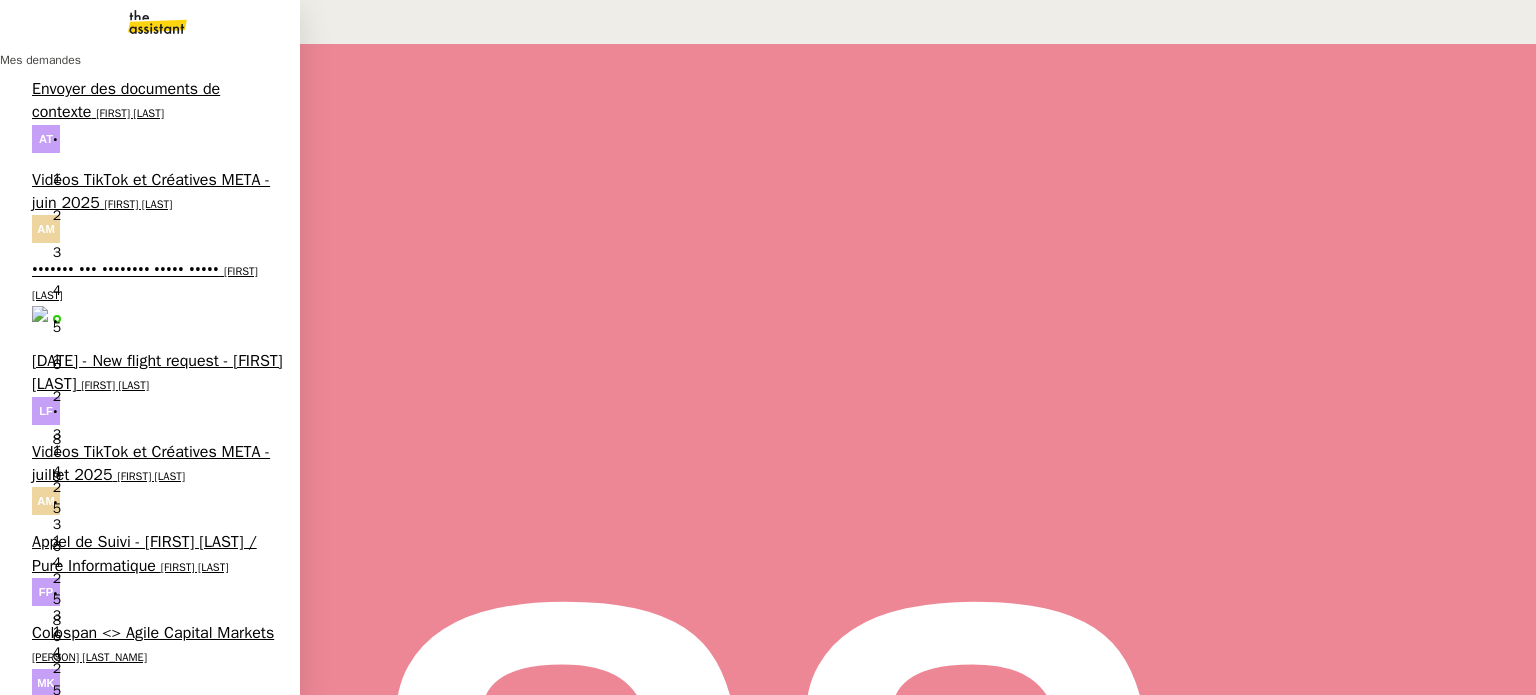 click on "Rédiger le résumé de la réunion [BRAND]" at bounding box center (143, 735) 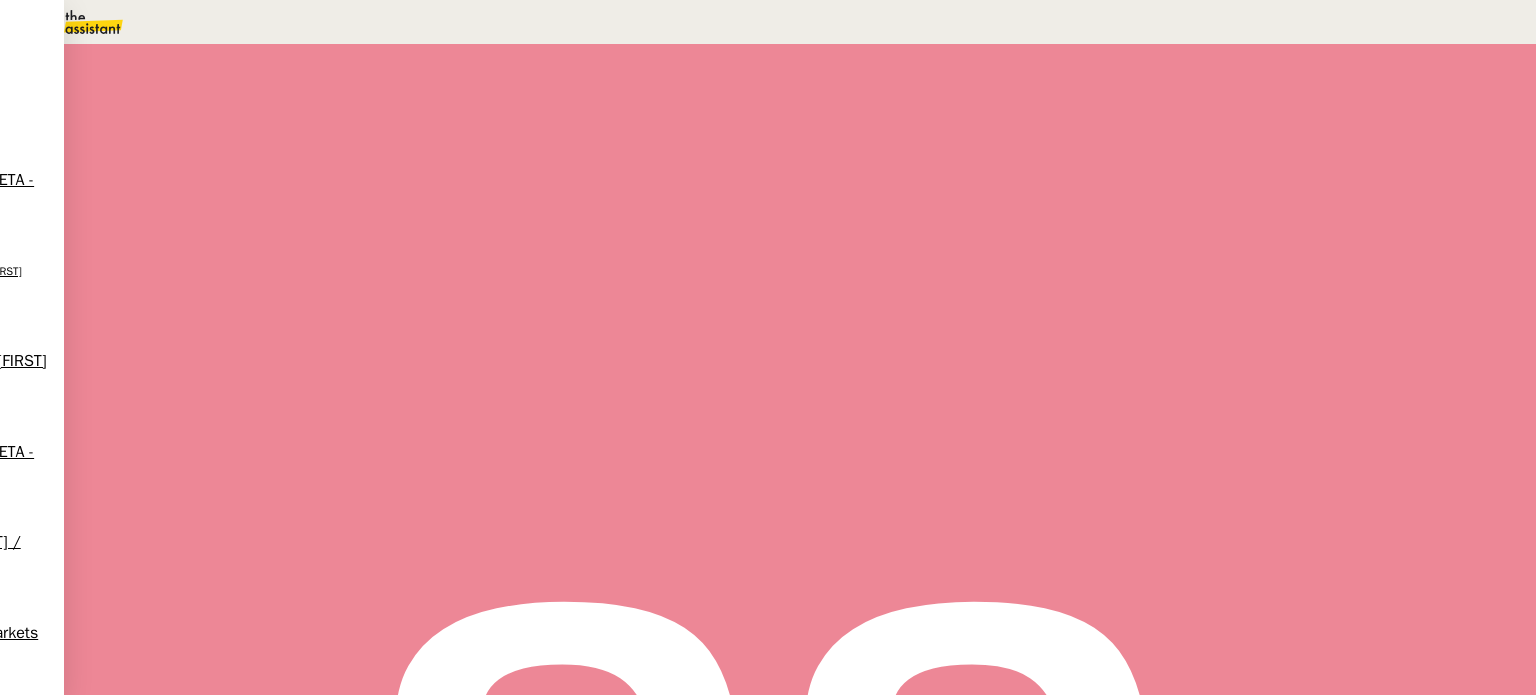 scroll, scrollTop: 100, scrollLeft: 0, axis: vertical 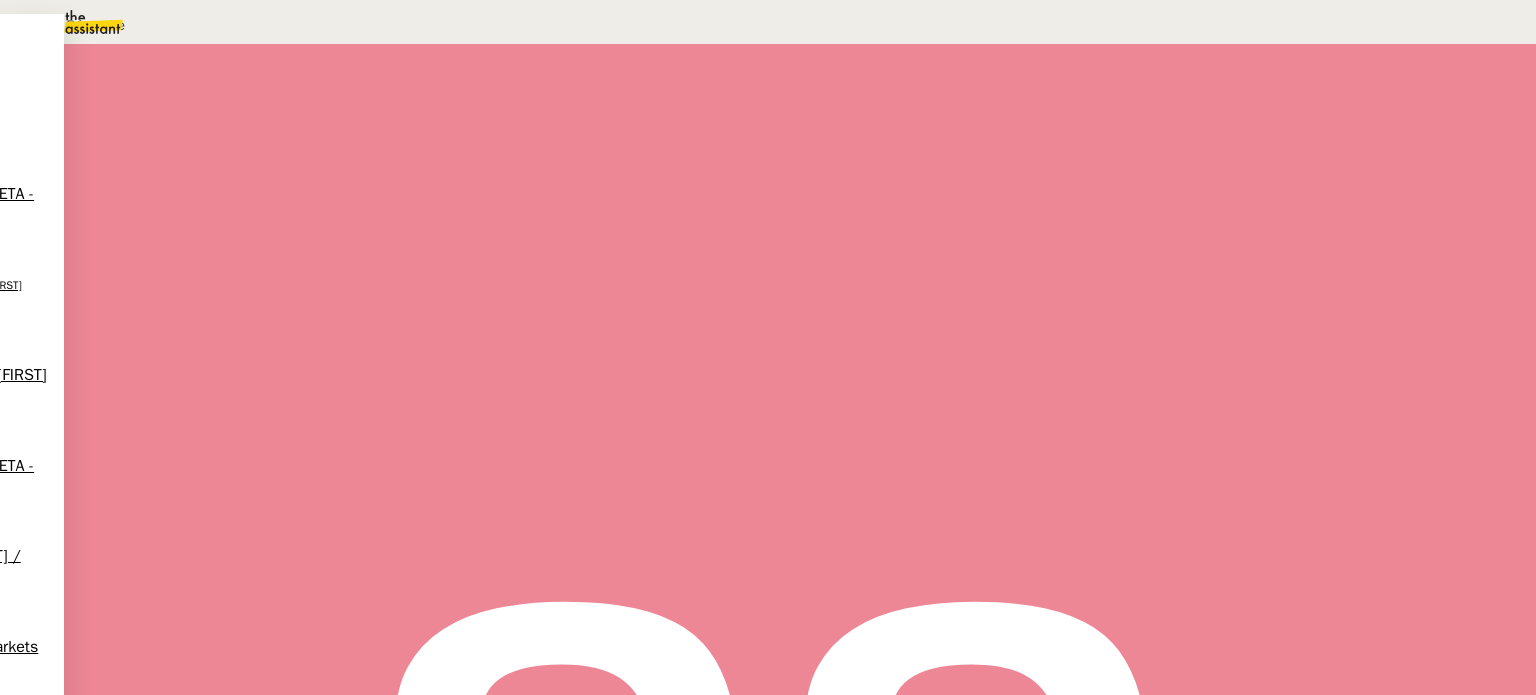 click at bounding box center [352, 424] 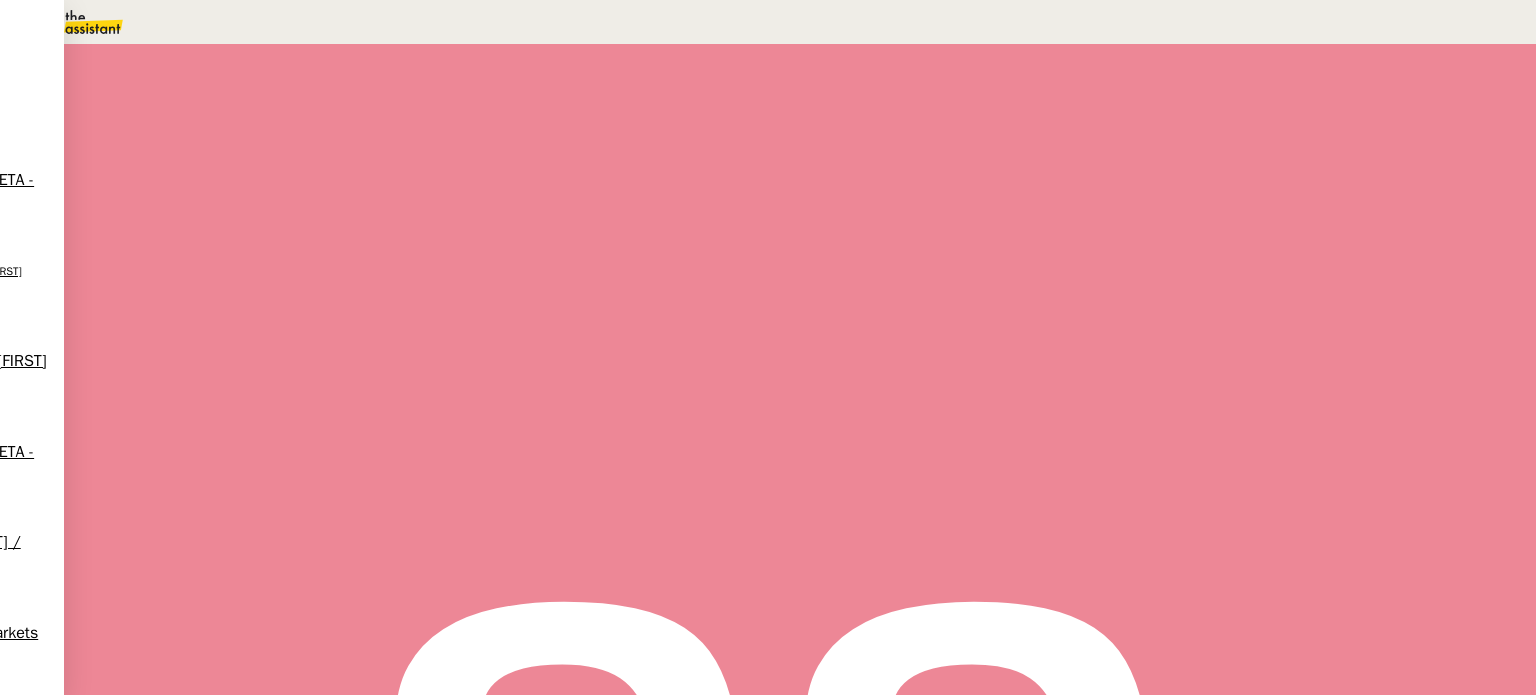 type on "colospa" 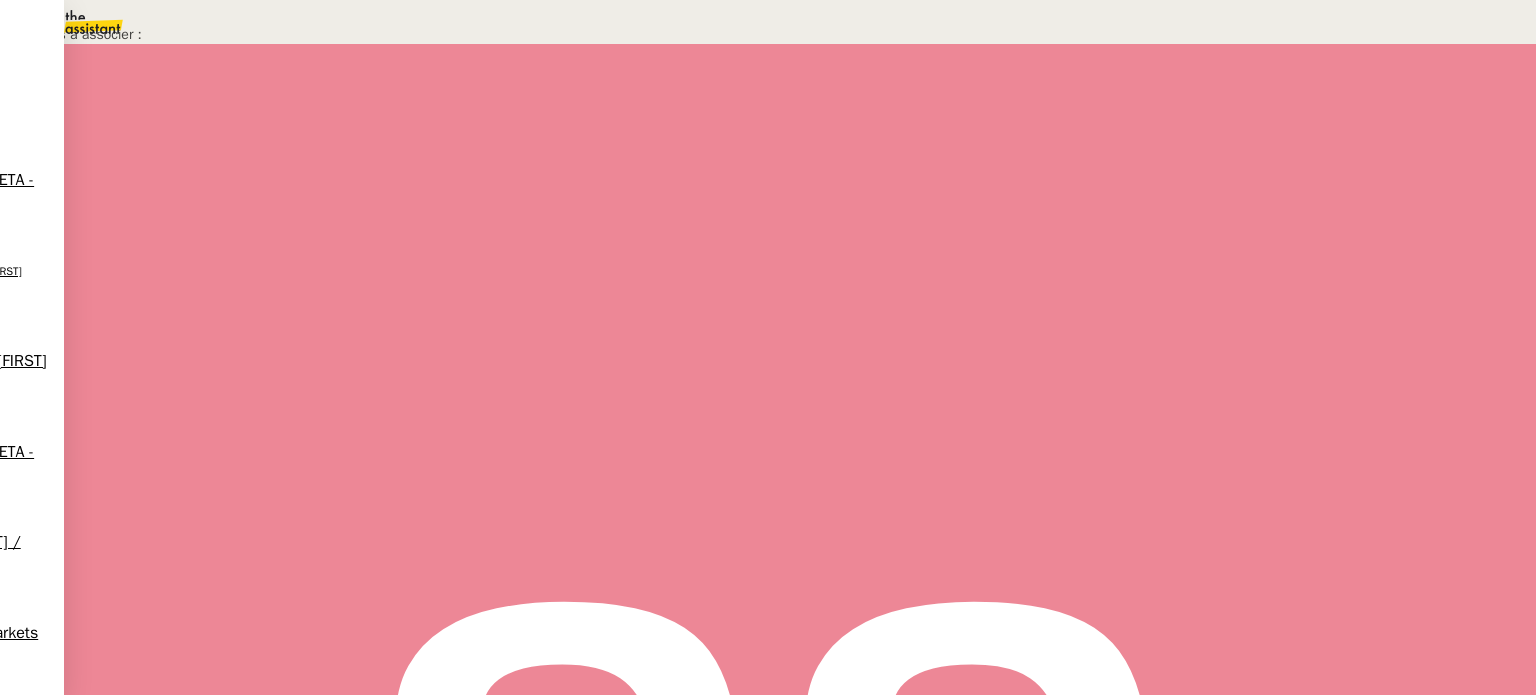 click on "Confirmer" at bounding box center [1484, 673] 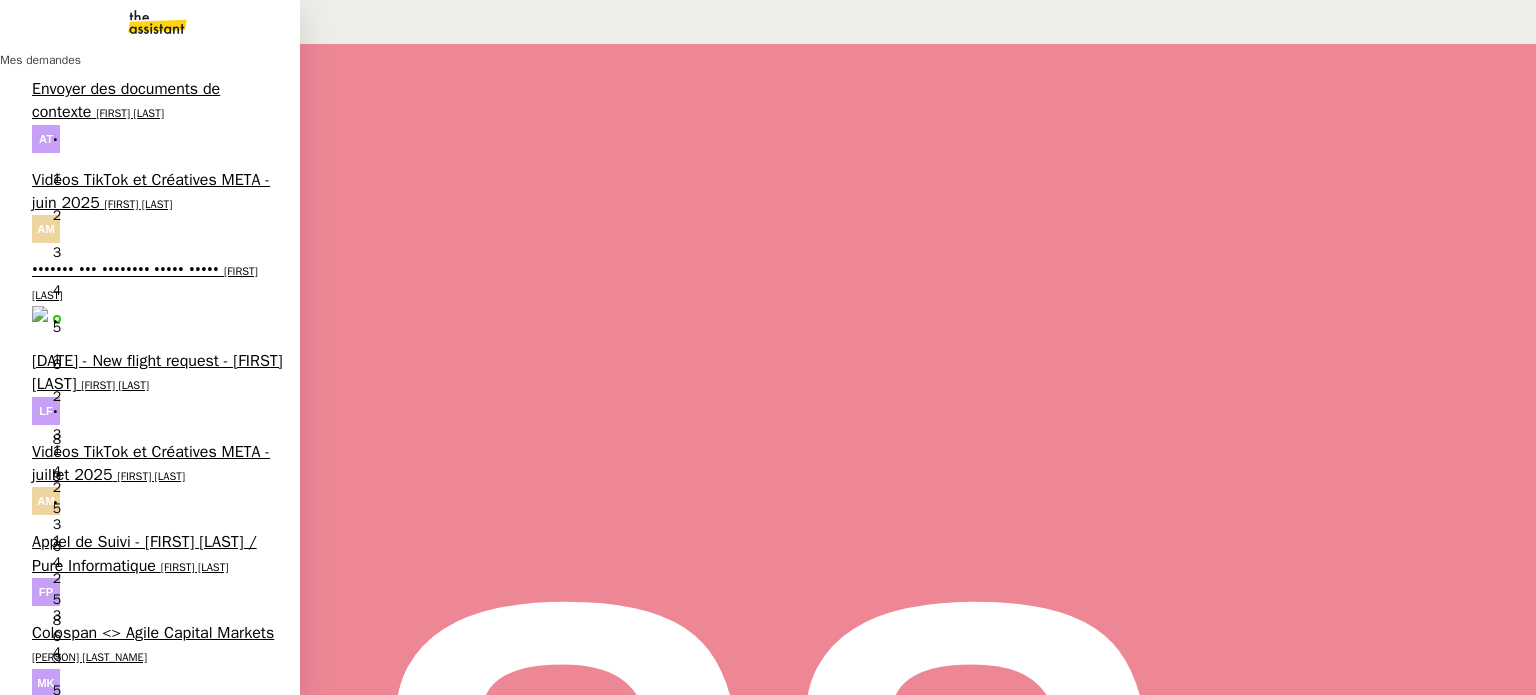 click on "Colospan <> [COMPANY_NAME] [NAME] 0 1 2 3 4 5 6 7 8 9" at bounding box center (150, 659) 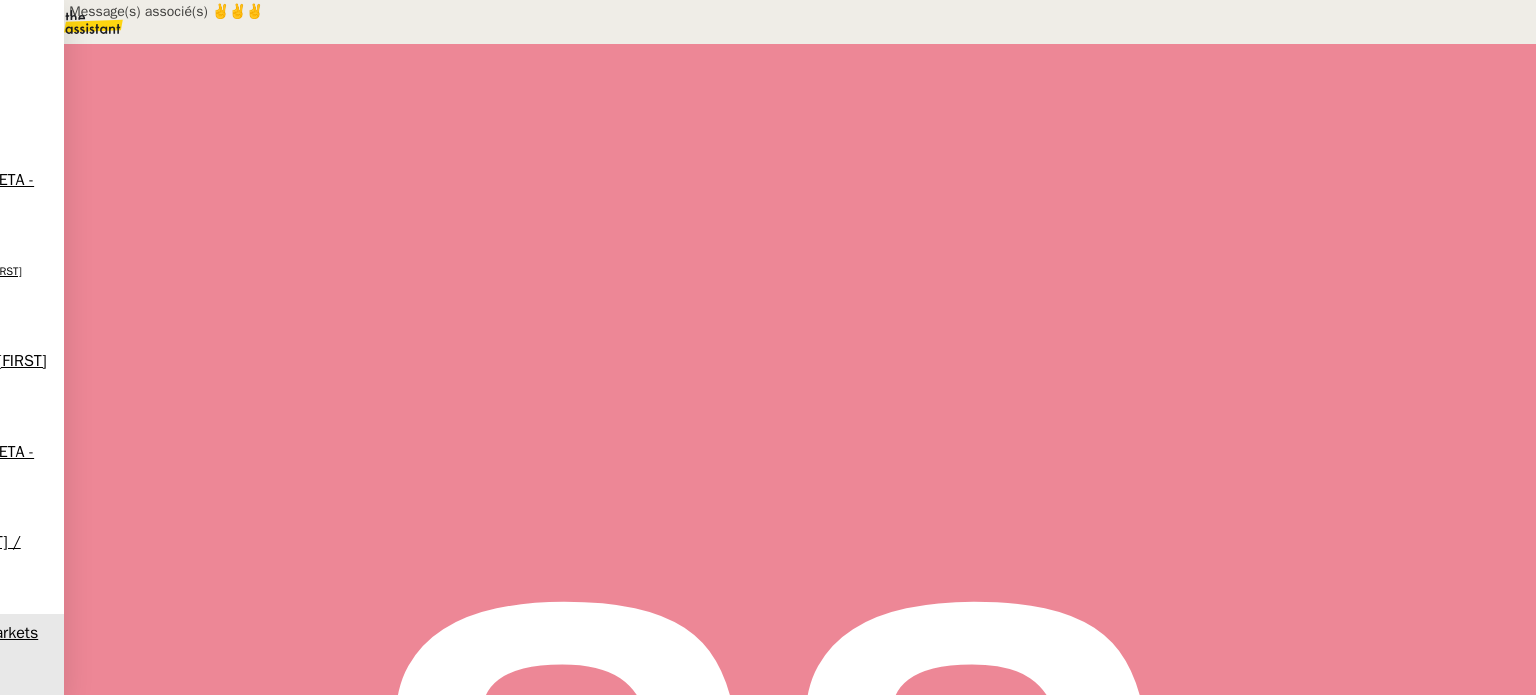 scroll, scrollTop: 0, scrollLeft: 0, axis: both 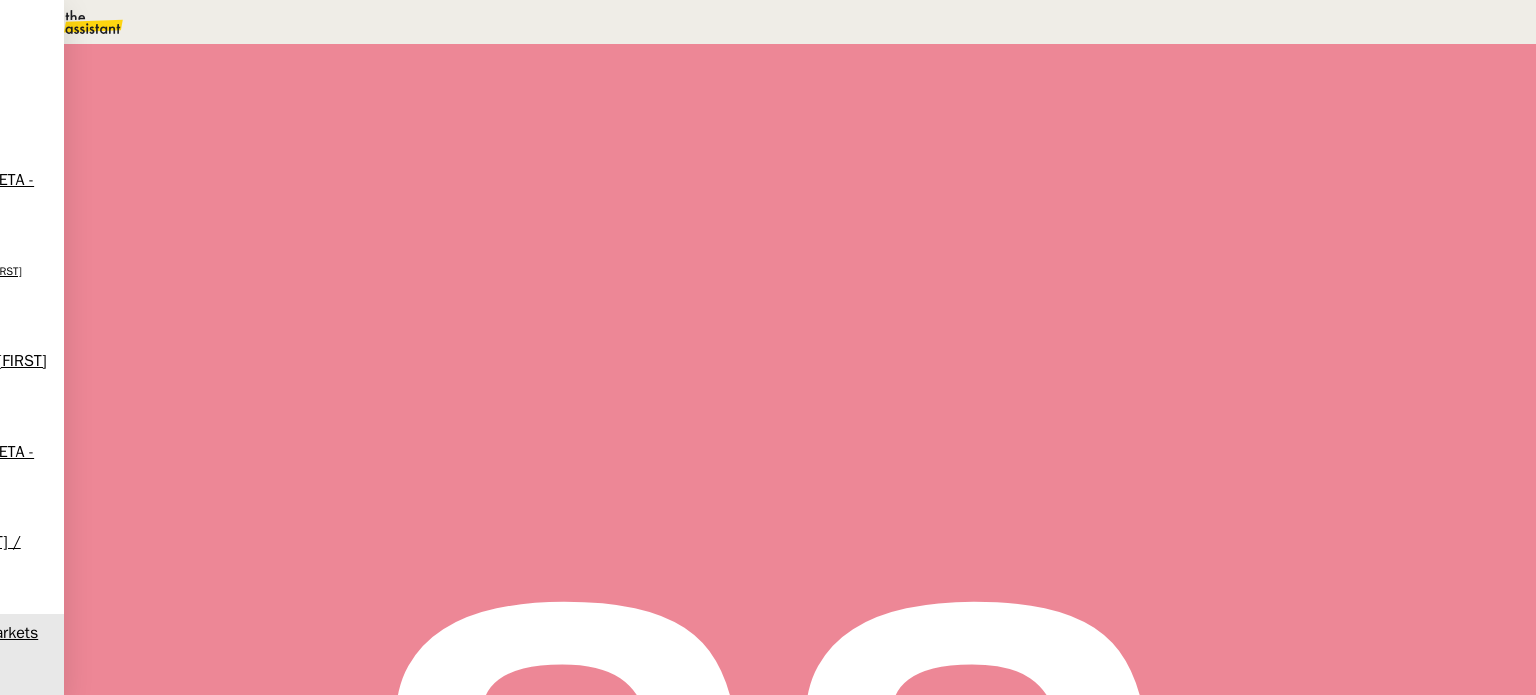 click on "Statut" at bounding box center (290, 114) 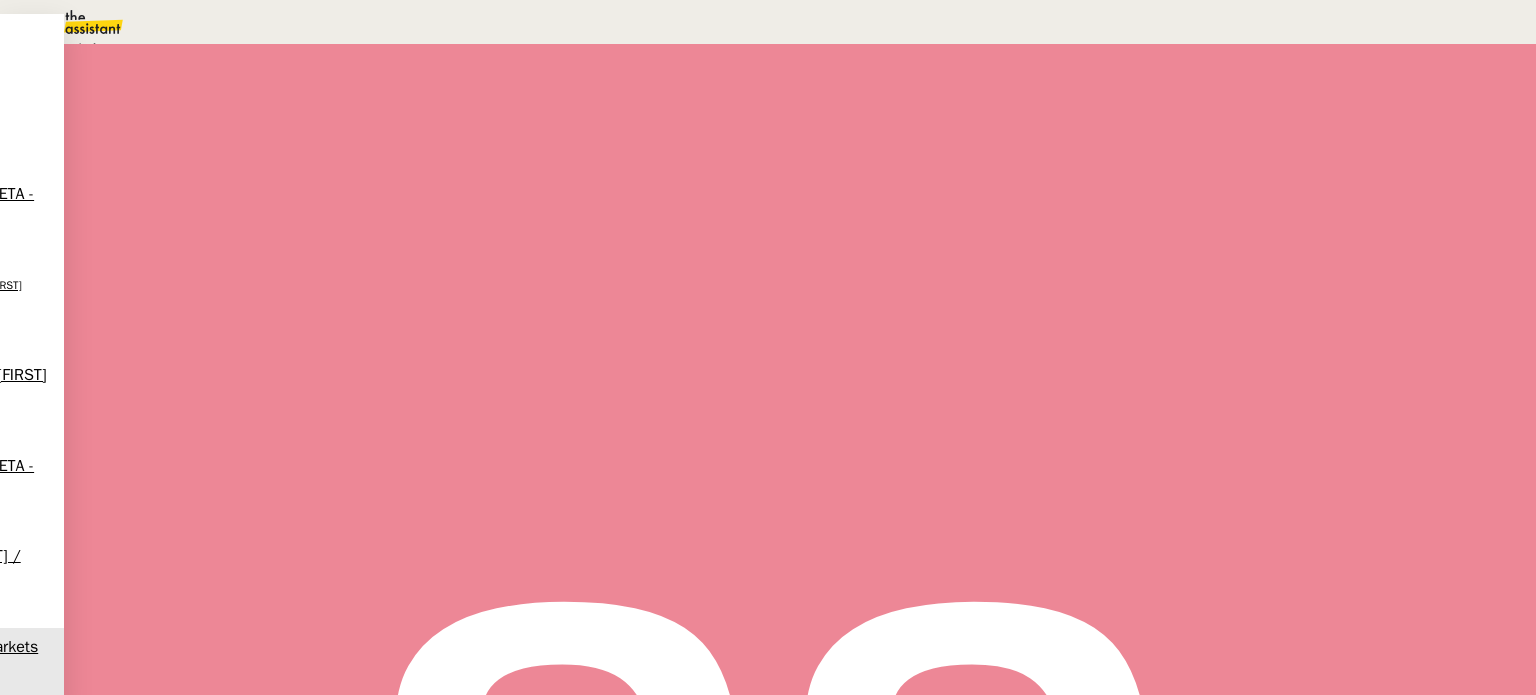 click on "Terminé Aucune action supplémentaire n'est nécessaire." at bounding box center [345, 37] 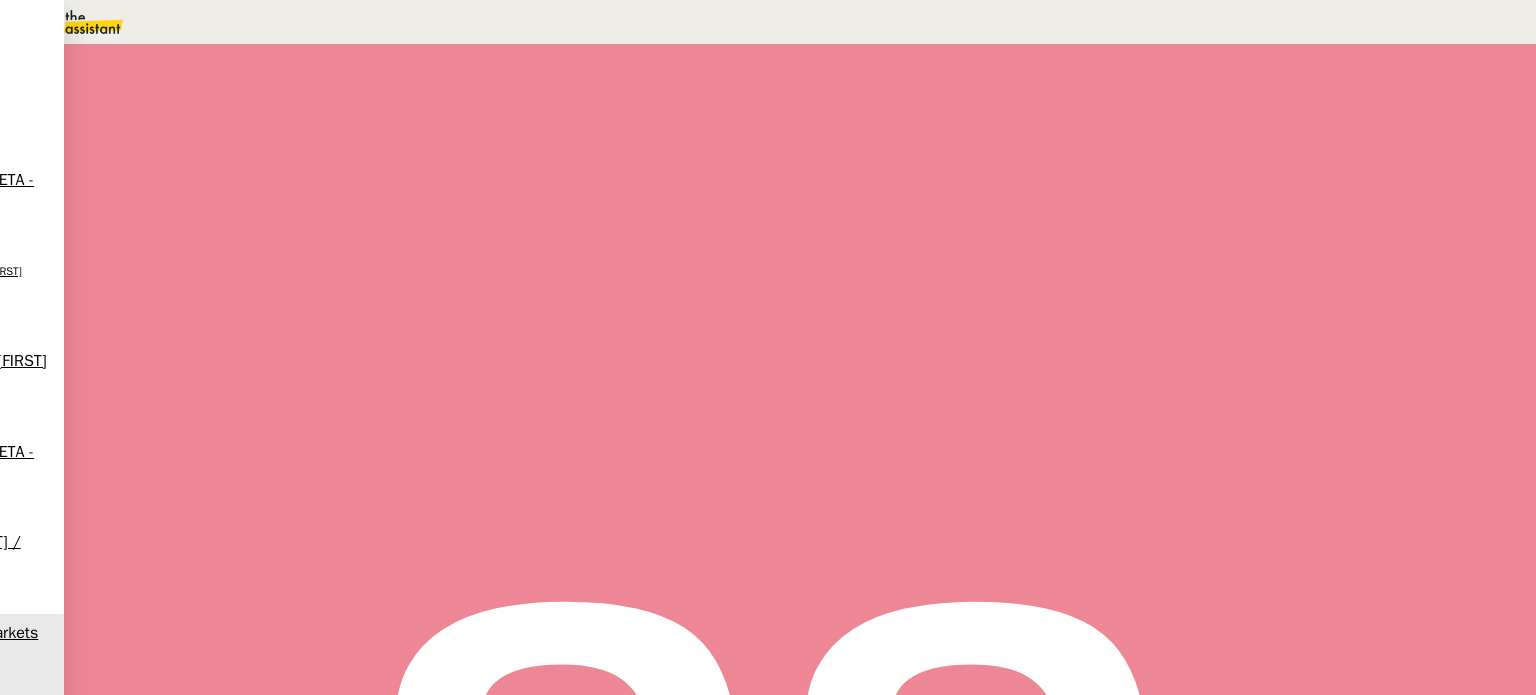 click on "Sauver" at bounding box center [1139, 188] 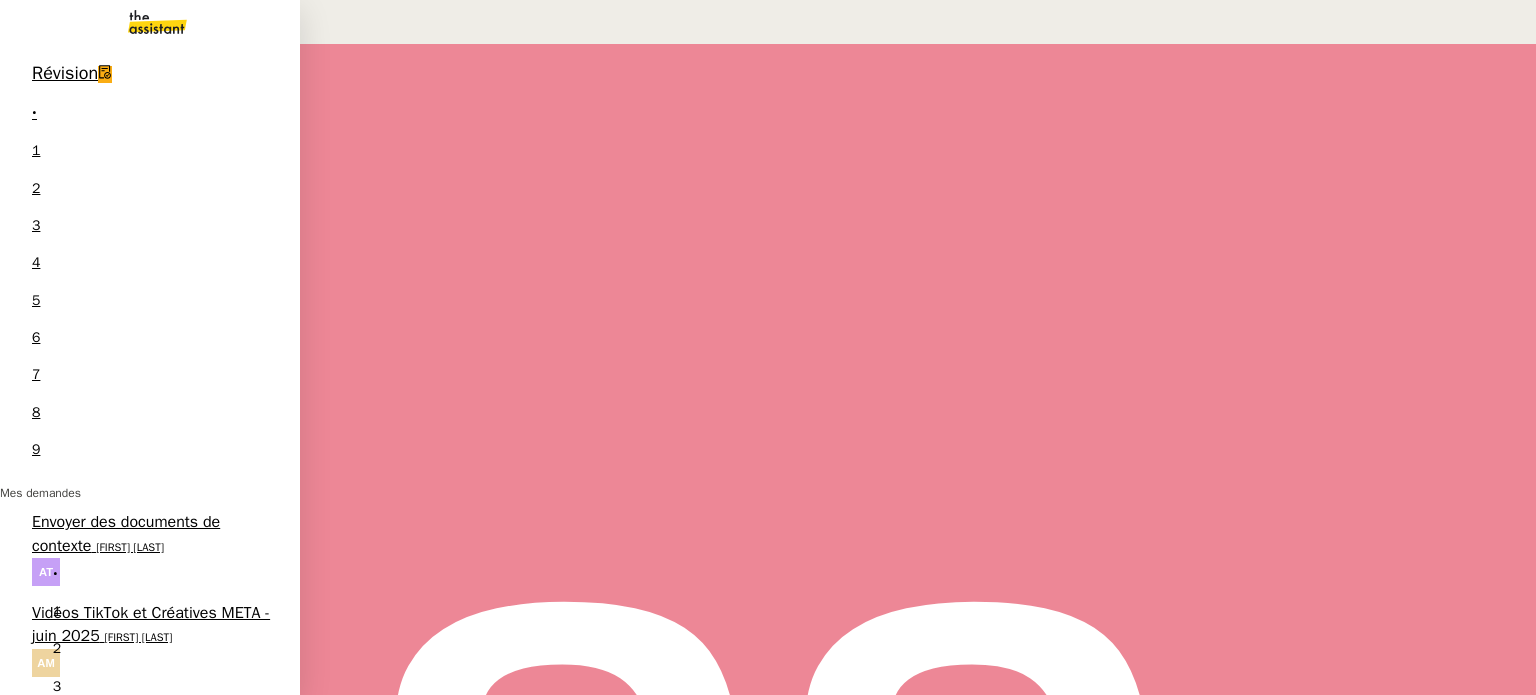 click on "[FIRST] [LAST]" at bounding box center [195, 1000] 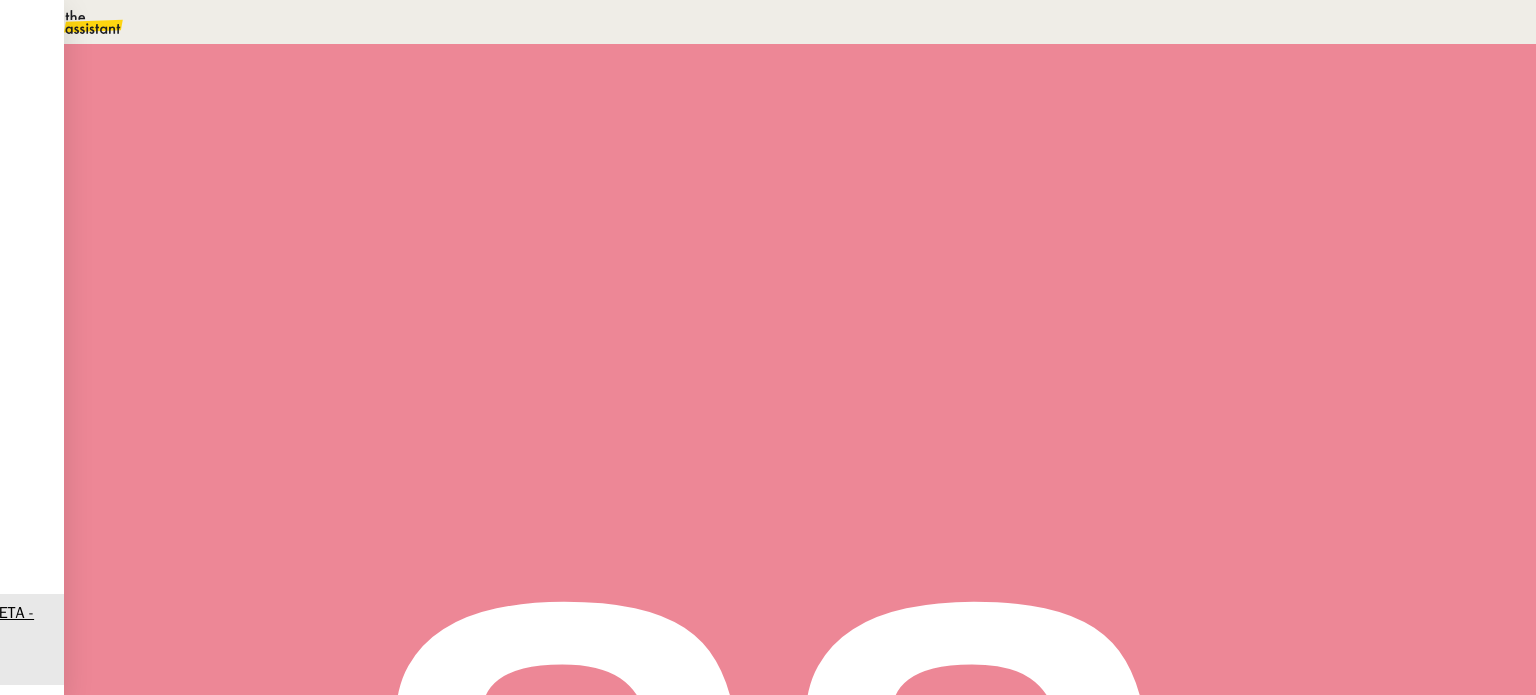 click on "•••" at bounding box center (269, 588) 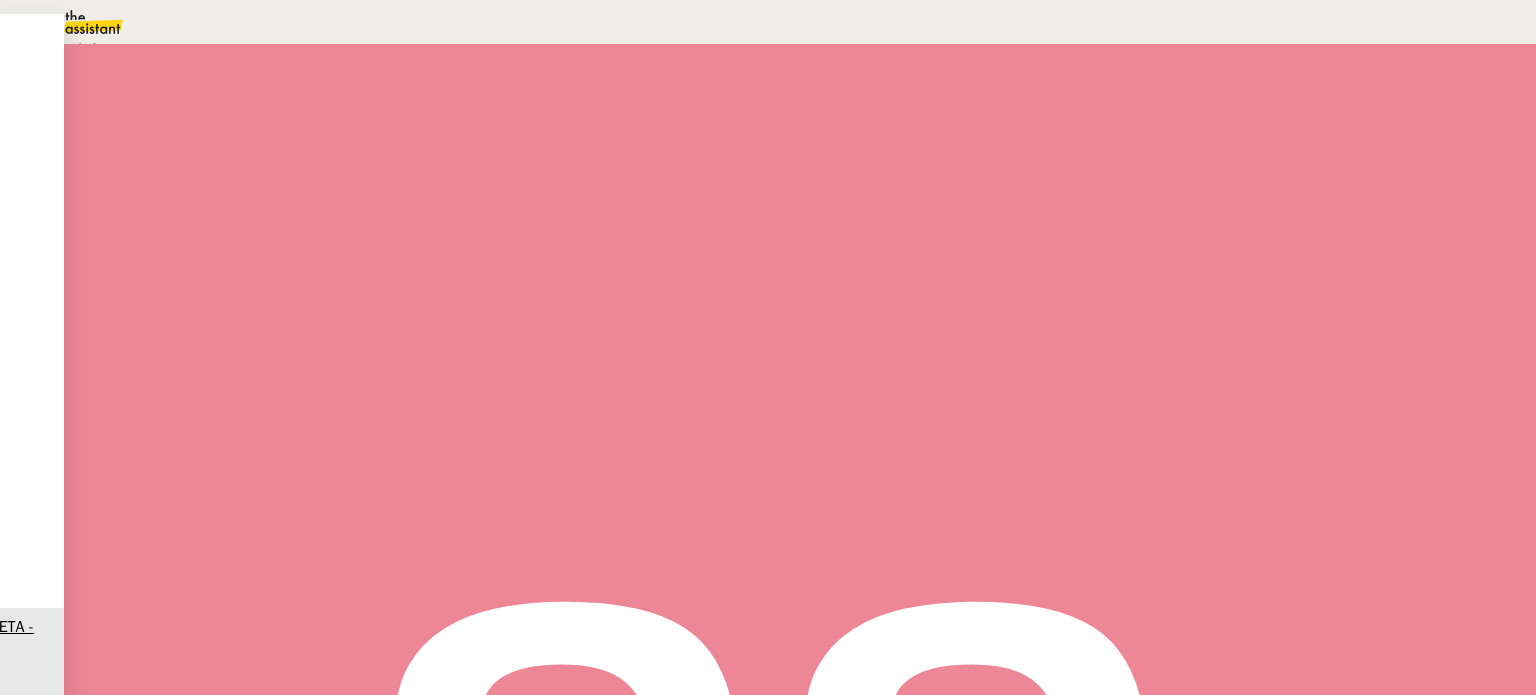 click on "Terminé" at bounding box center [72, 48] 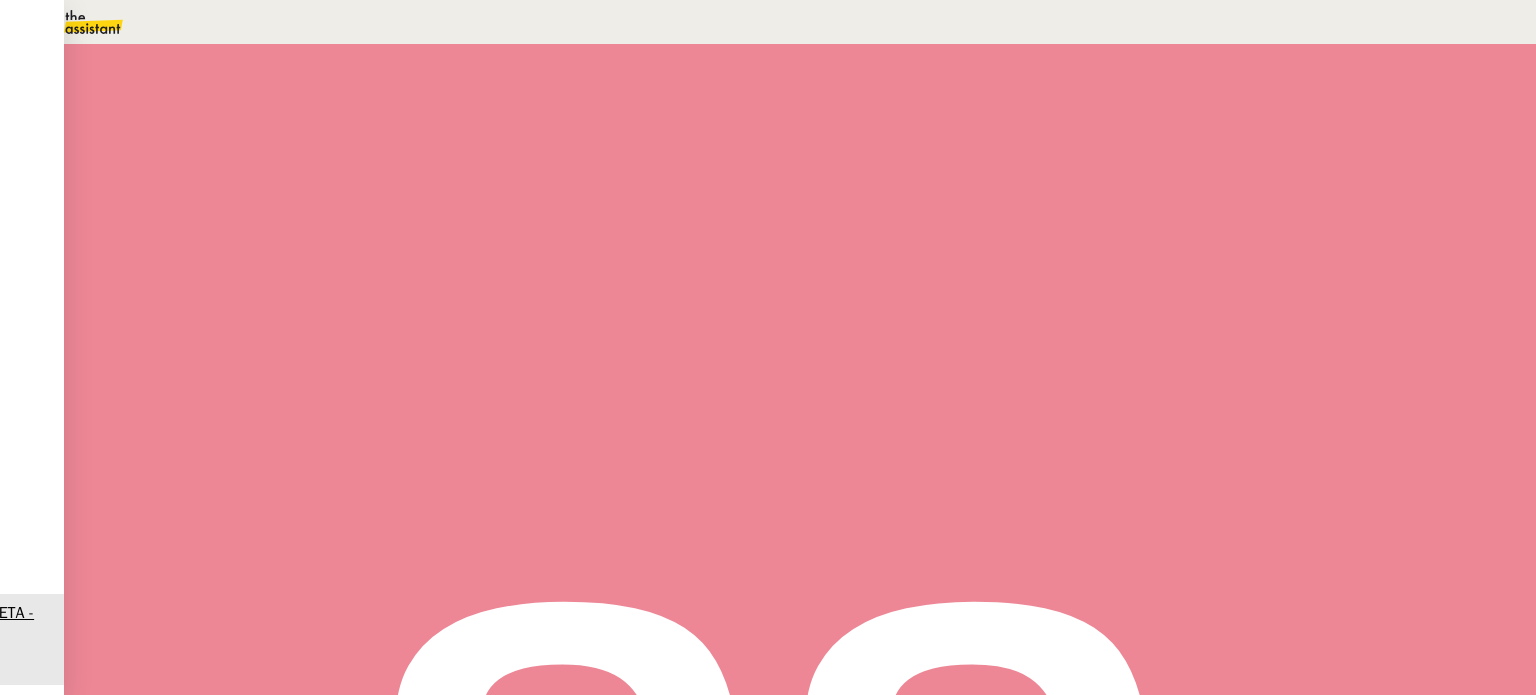 click on "Sauver" at bounding box center [1139, 188] 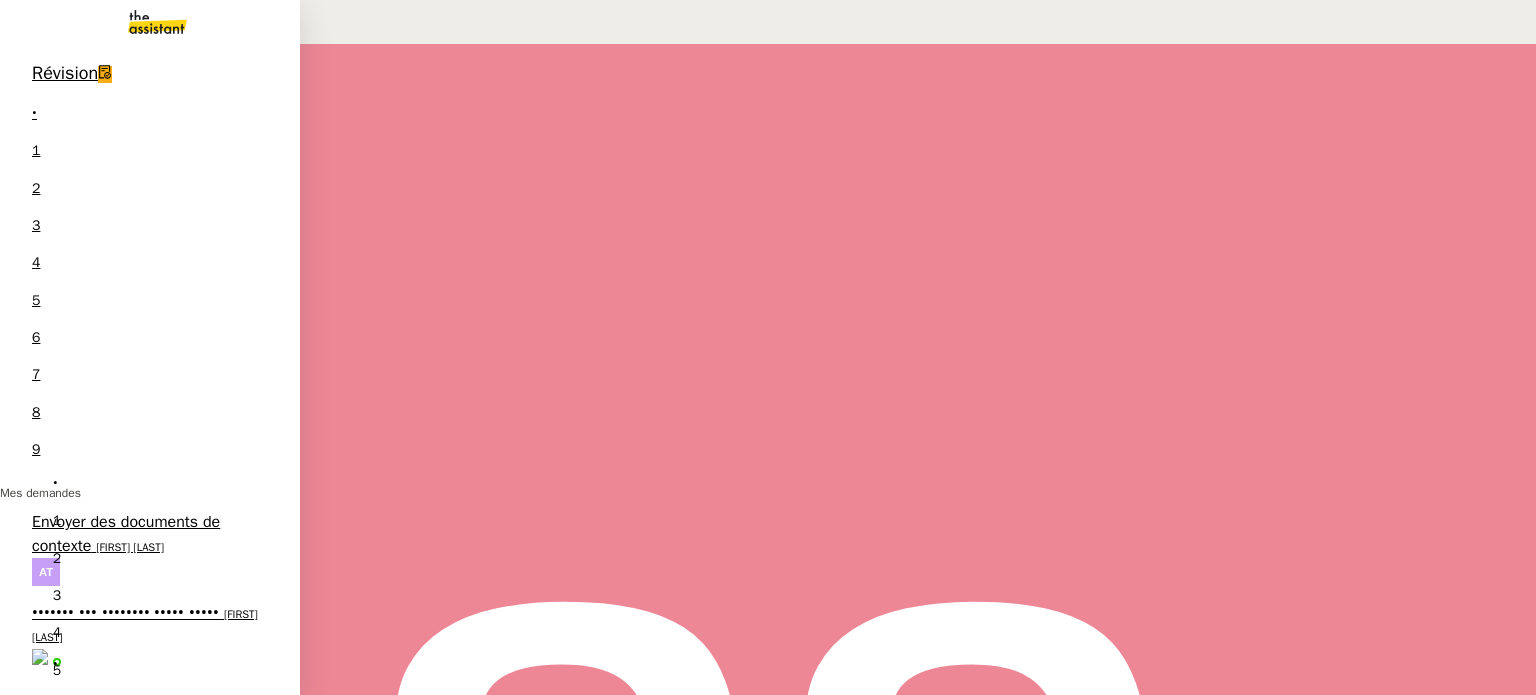 click on "[NAME]    [NUMBER] demandes en cours" at bounding box center (150, 1117) 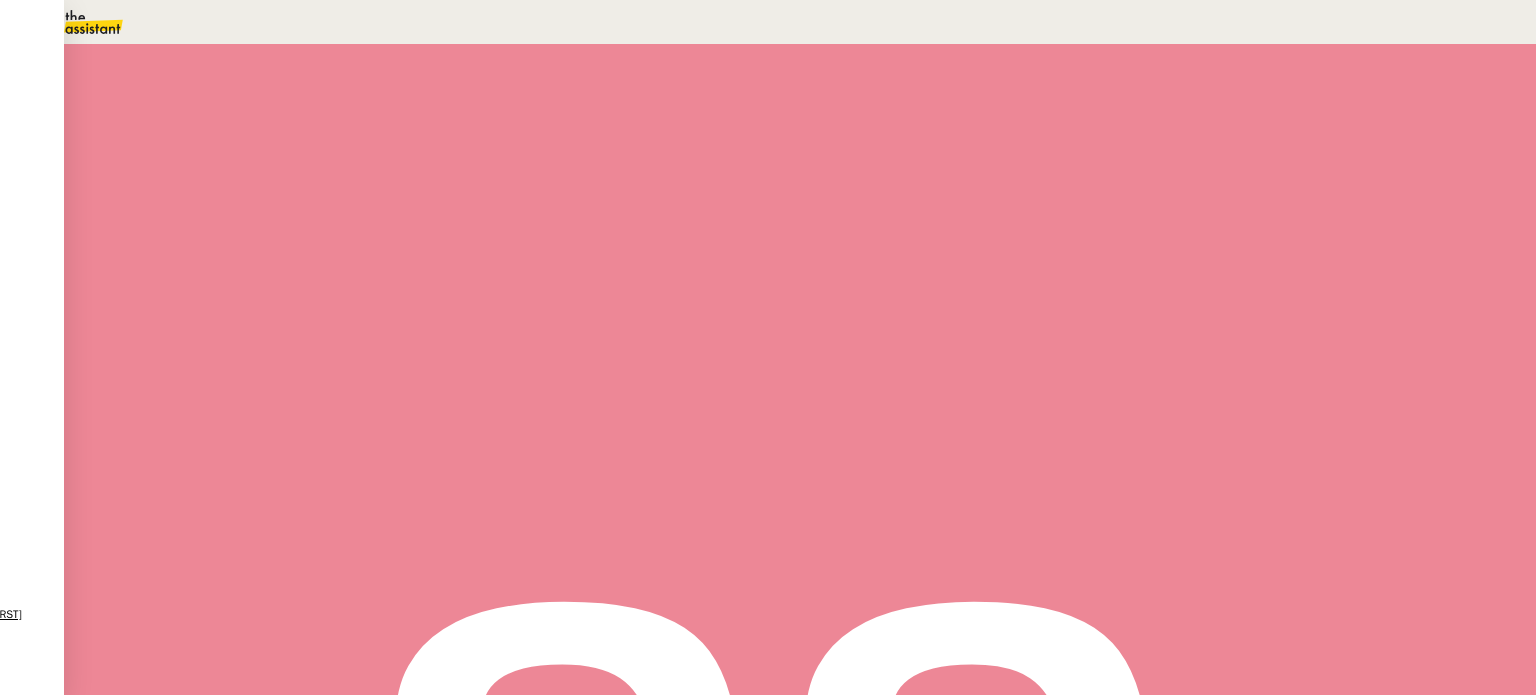 scroll, scrollTop: 636, scrollLeft: 0, axis: vertical 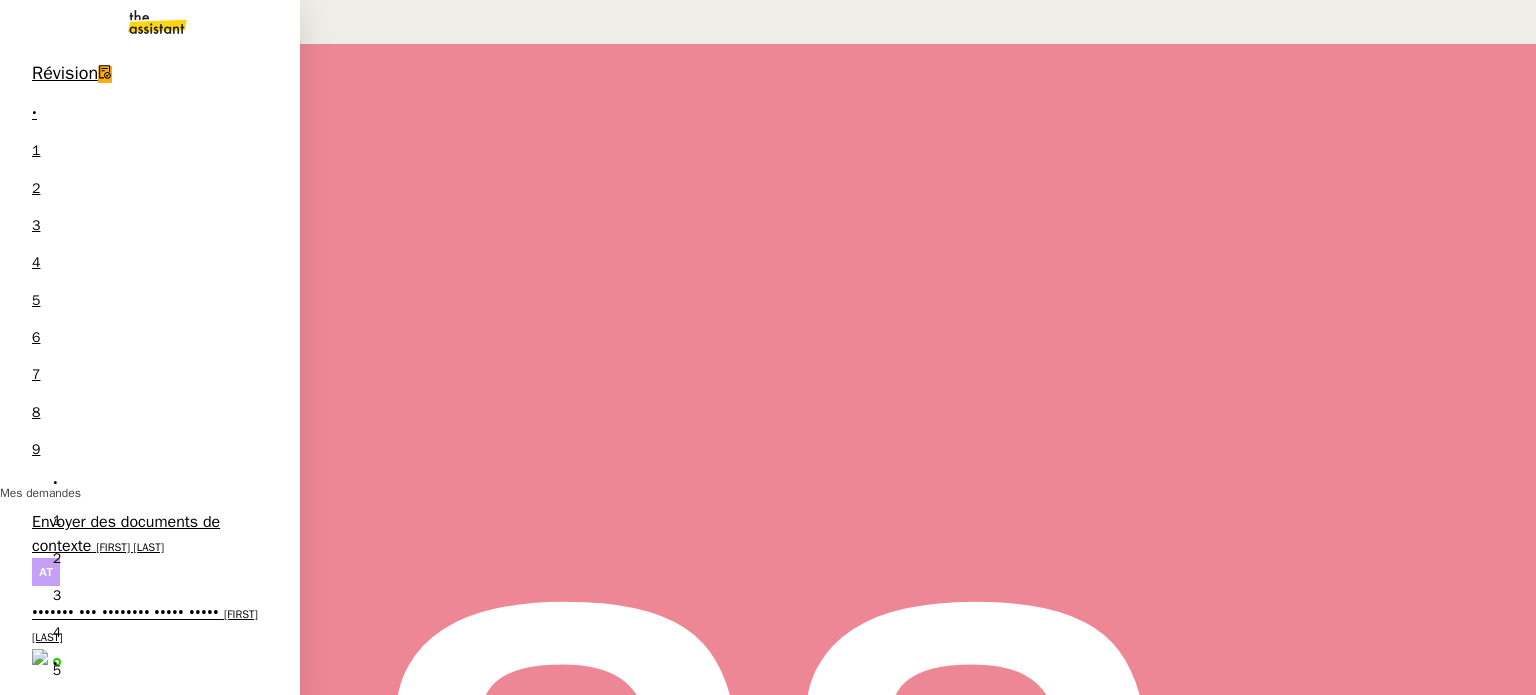 click on "8 demandes en cours" at bounding box center (128, 1672) 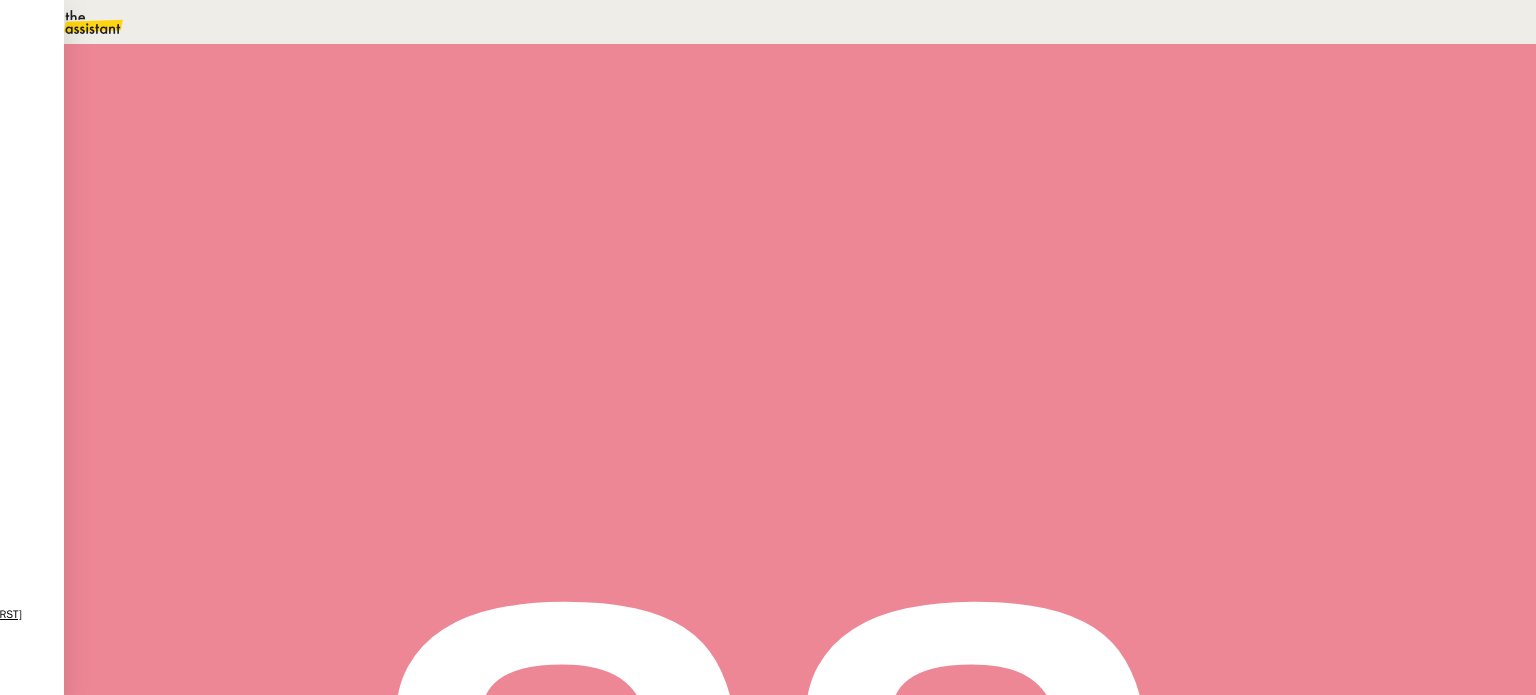 scroll, scrollTop: 468, scrollLeft: 0, axis: vertical 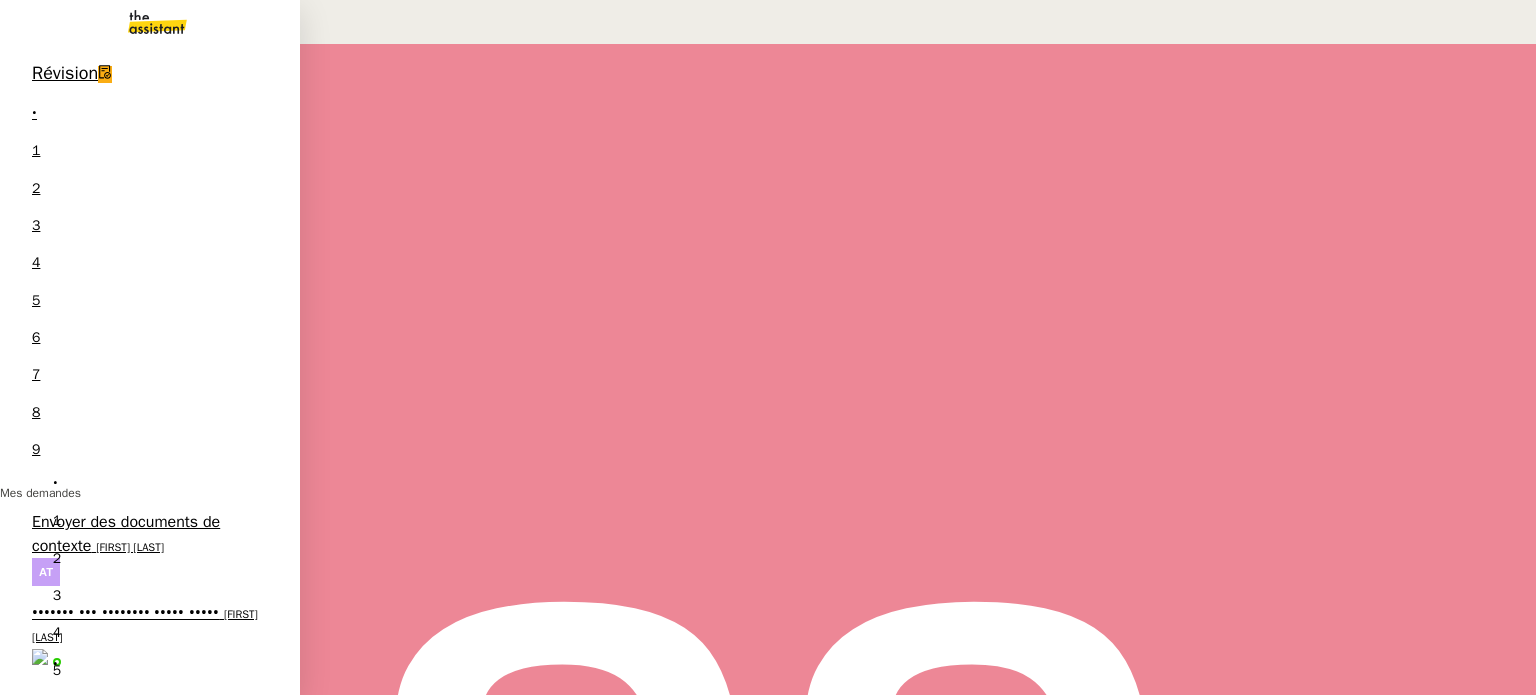 click on "Envoyer des documents de contexte" at bounding box center [126, 533] 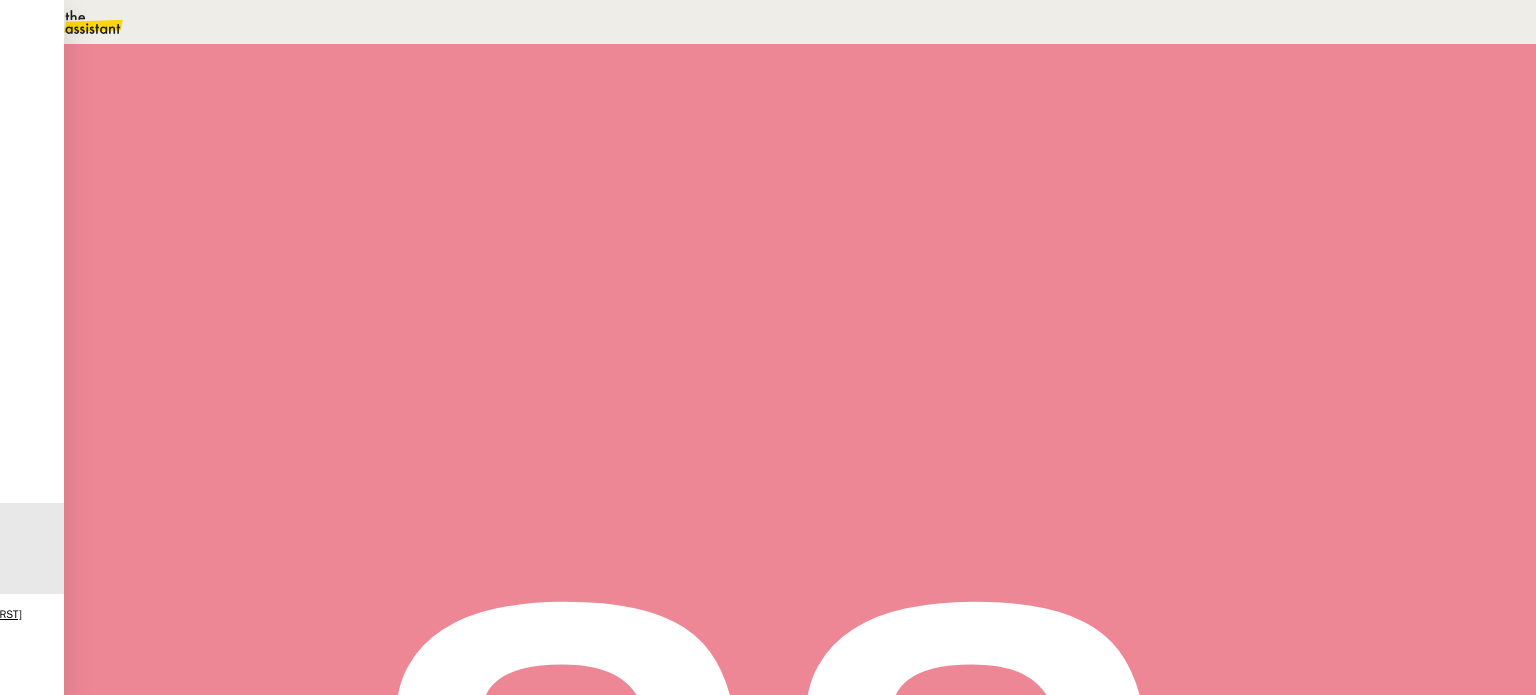 scroll, scrollTop: 0, scrollLeft: 0, axis: both 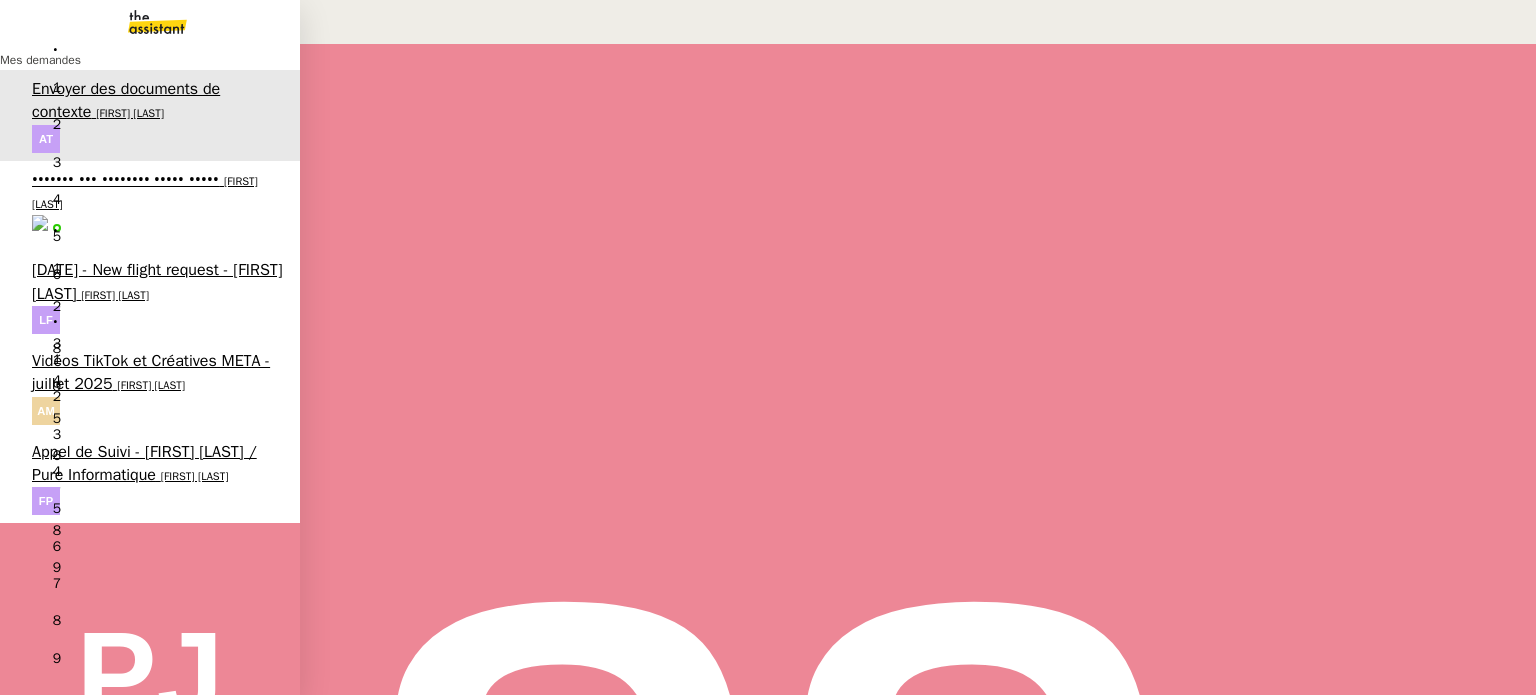 click on "Appel de Suivi - [FIRST] [LAST] / Pure Informatique" at bounding box center [144, 463] 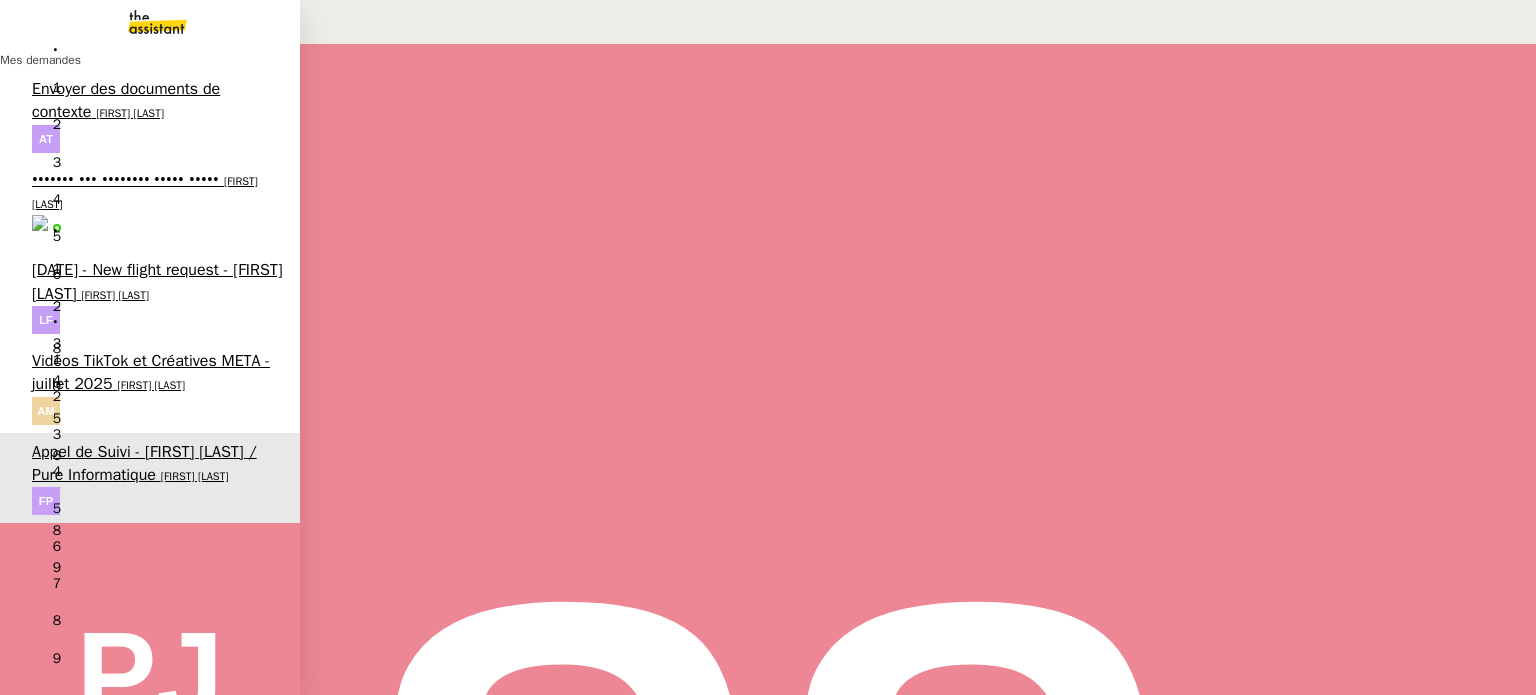 click on "[DATE] - New flight request - [FIRST] [LAST]" at bounding box center (157, 281) 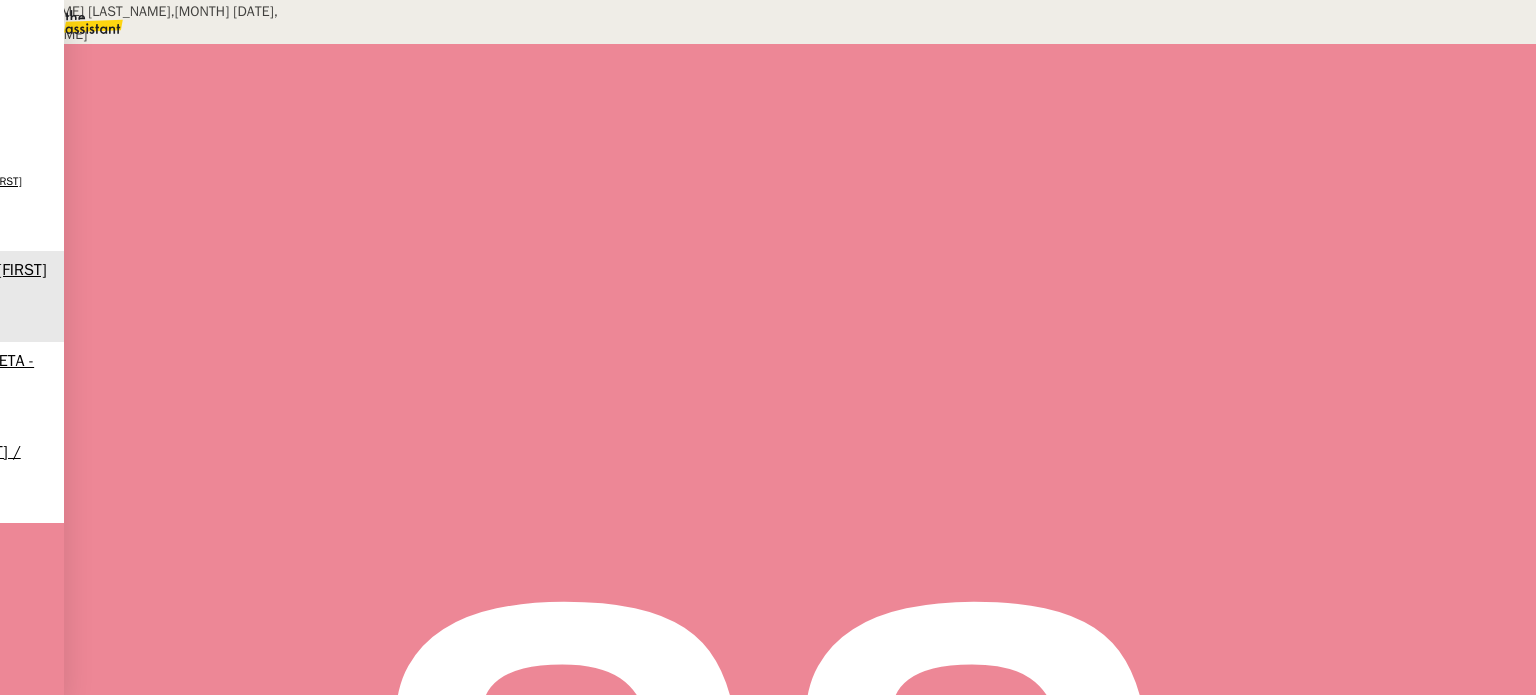 scroll, scrollTop: 0, scrollLeft: 0, axis: both 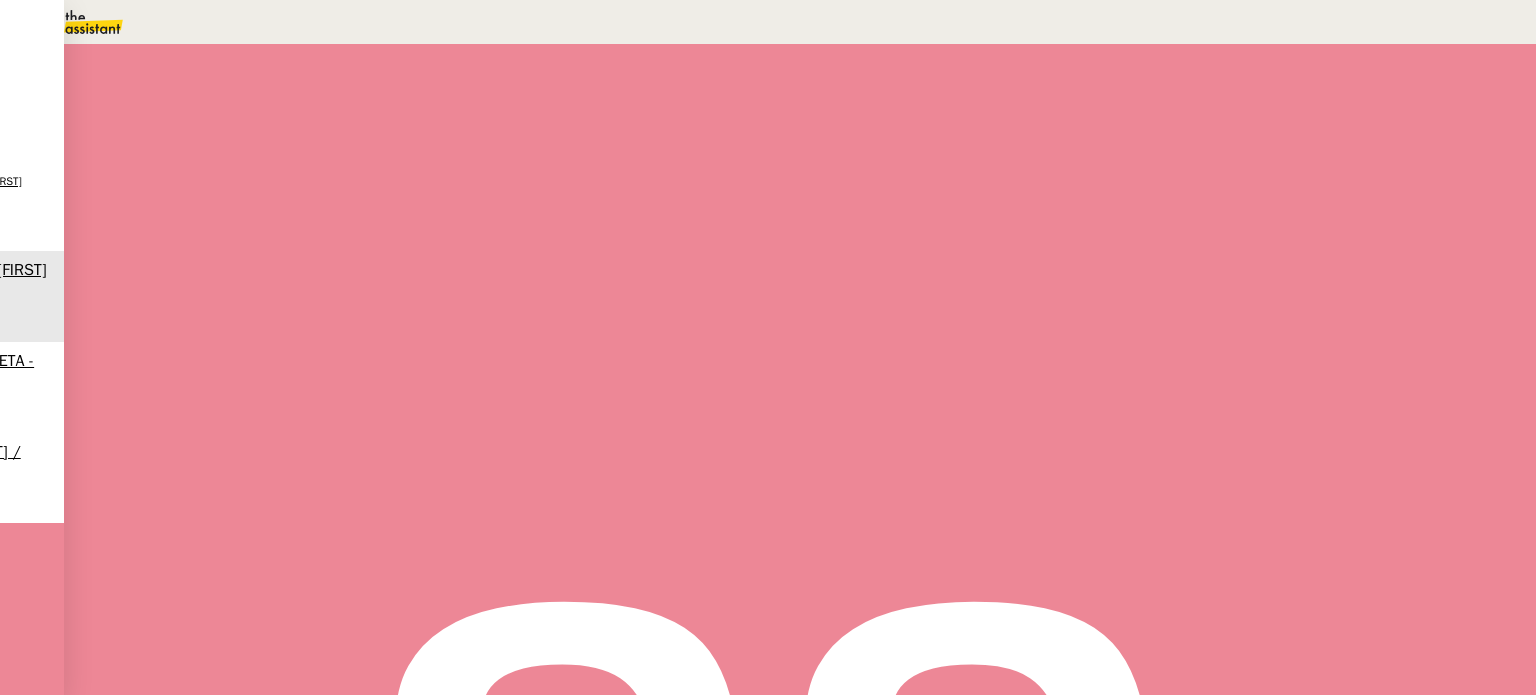 click on "Tâche" at bounding box center (819, 239) 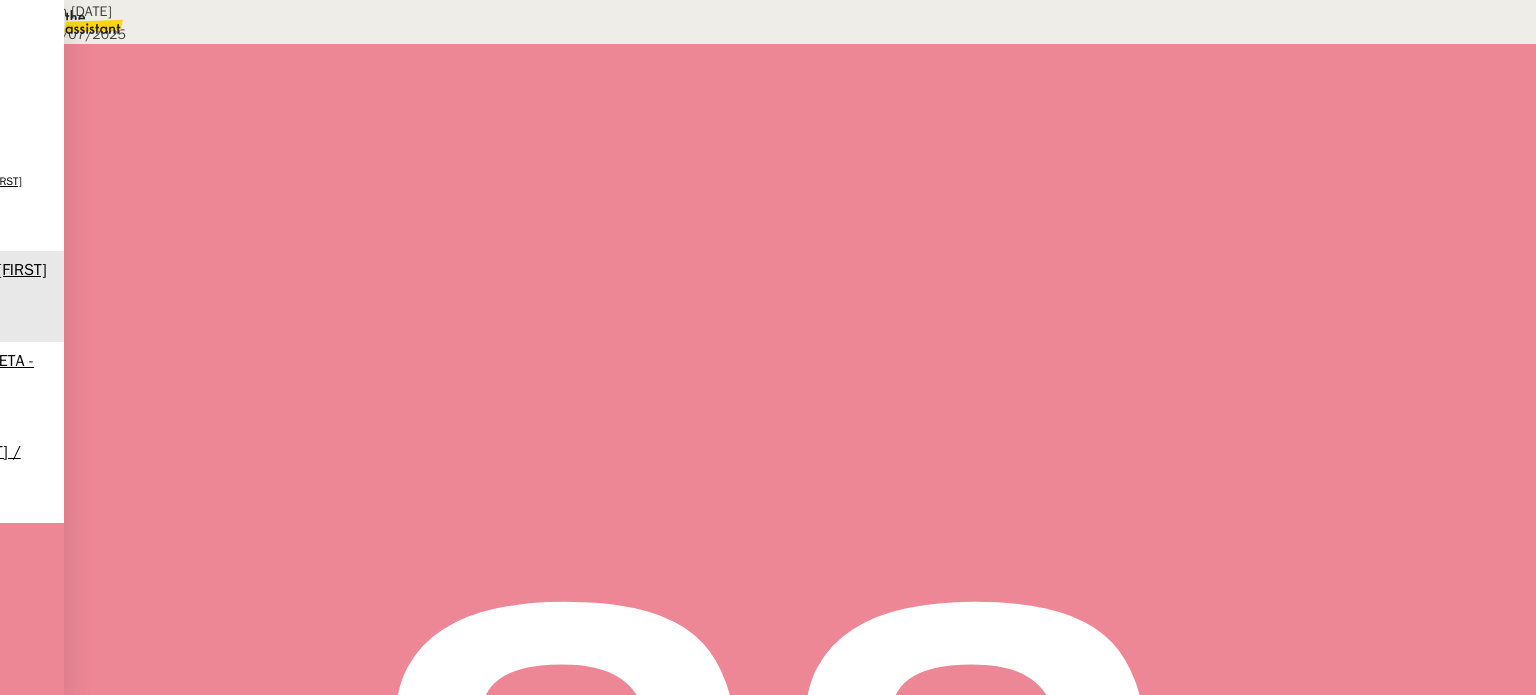 click on "tracking table" at bounding box center [92, 655] 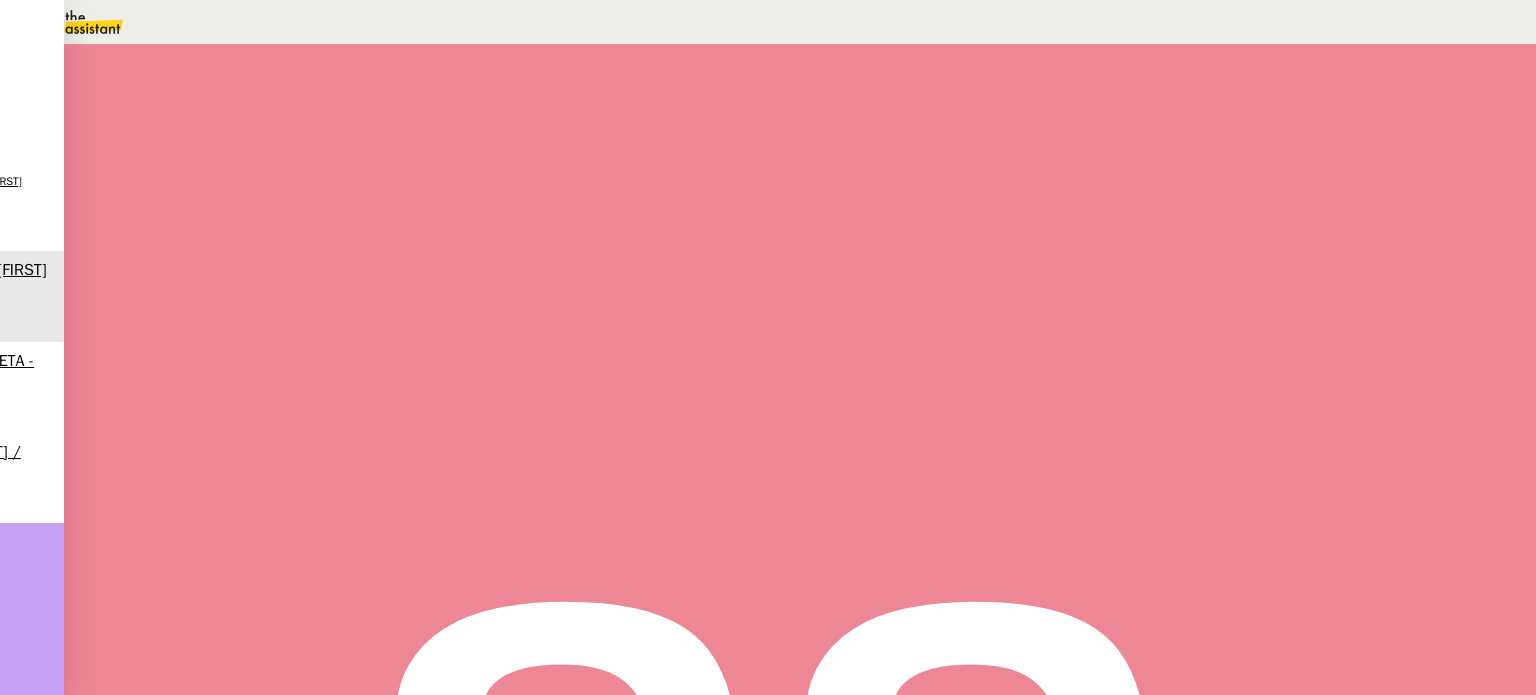 scroll, scrollTop: 0, scrollLeft: 0, axis: both 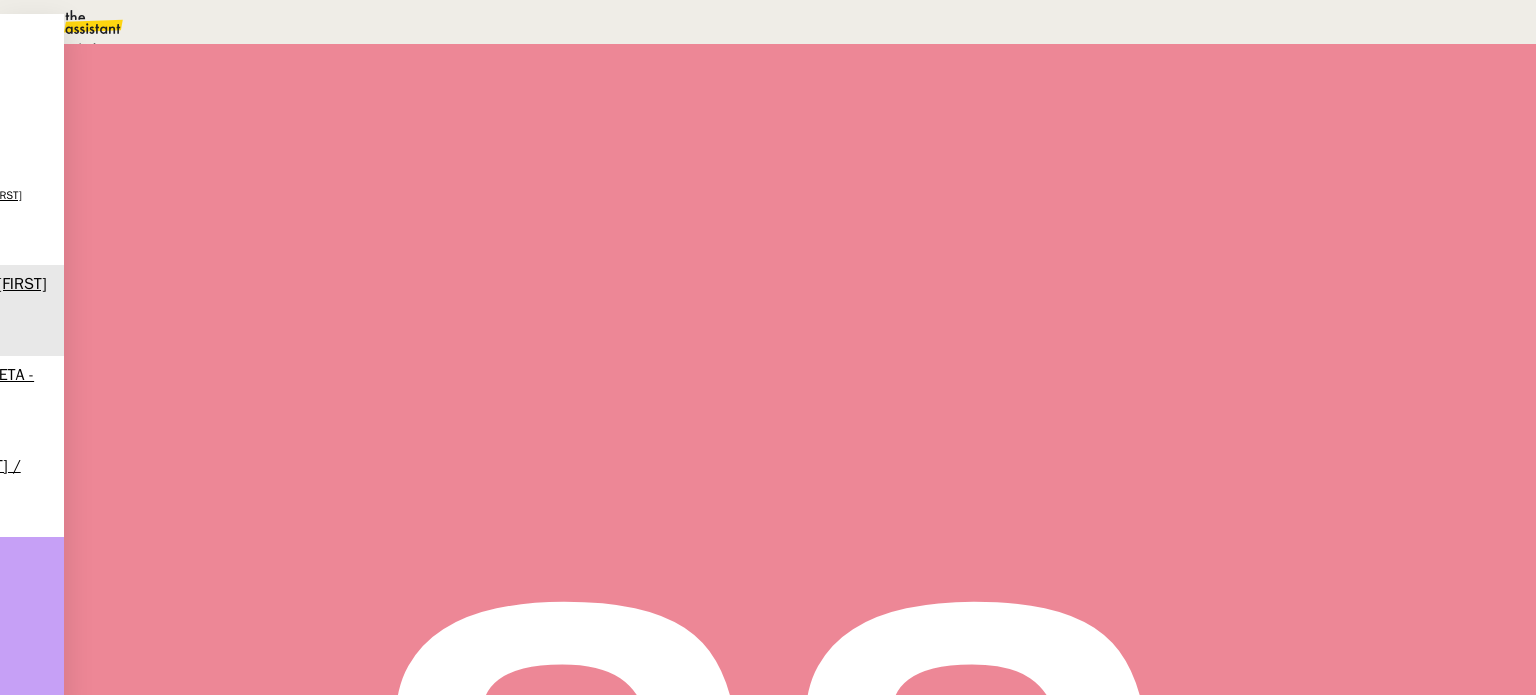 drag, startPoint x: 924, startPoint y: 82, endPoint x: 936, endPoint y: 103, distance: 24.186773 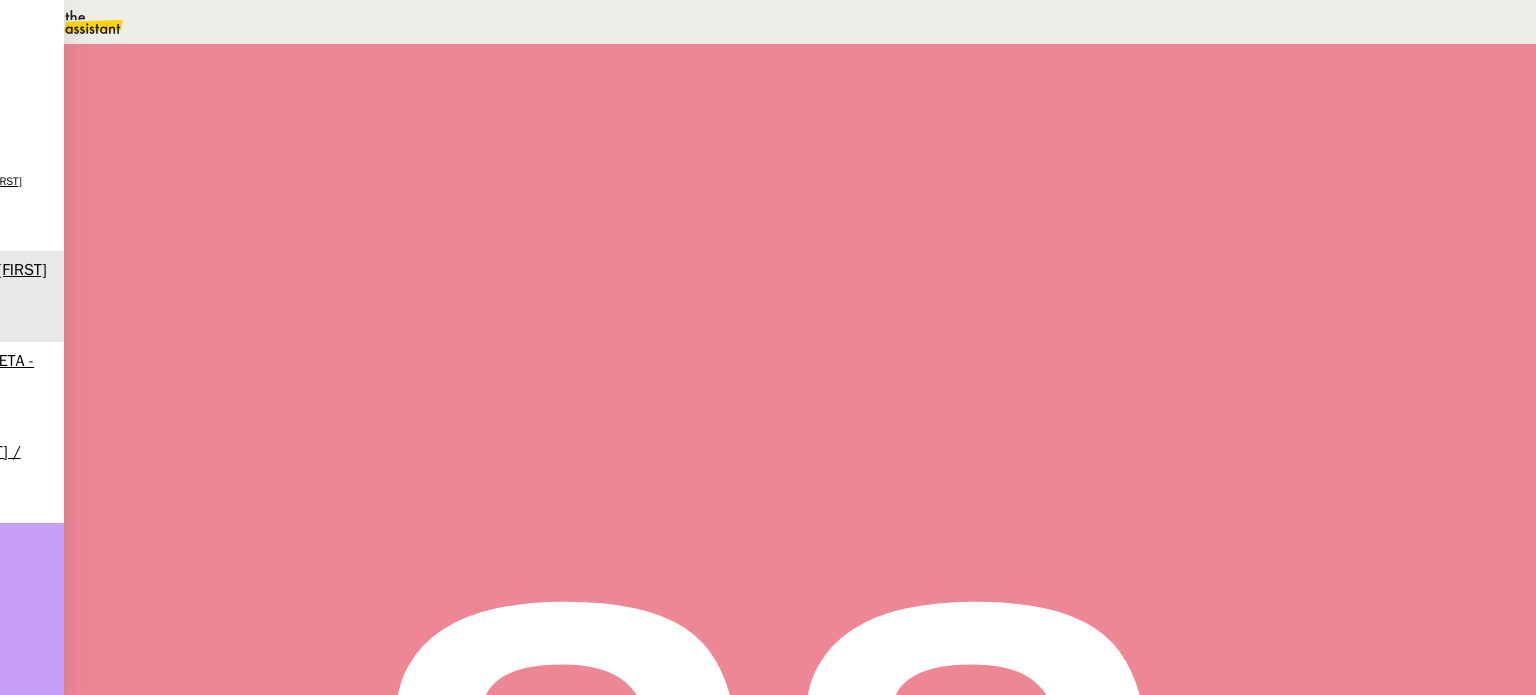 click on "Sauver" at bounding box center (1139, 188) 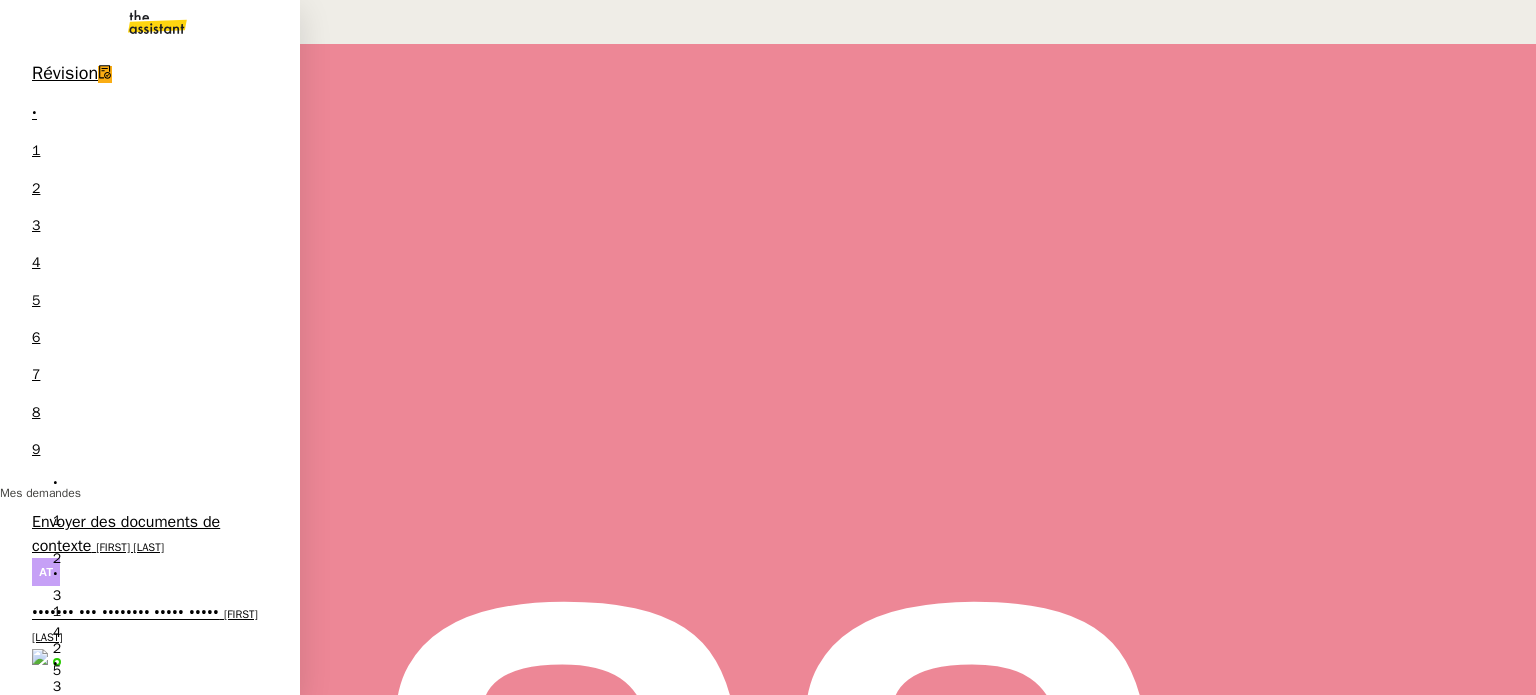 click on "Vidéos TikTok et Créatives META  - juillet 2025" at bounding box center (151, 715) 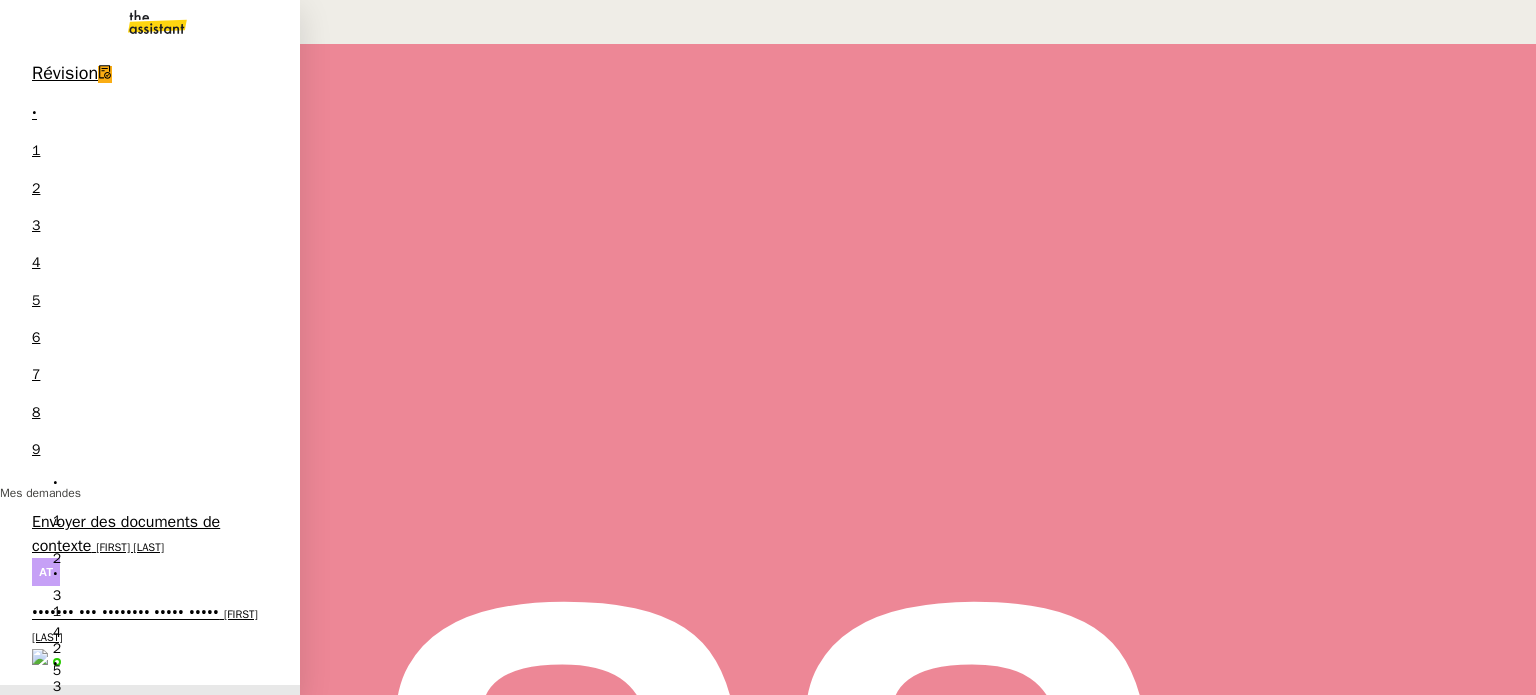 click on "••••••• ••• •••••••• ••••• •••••" at bounding box center [125, 613] 